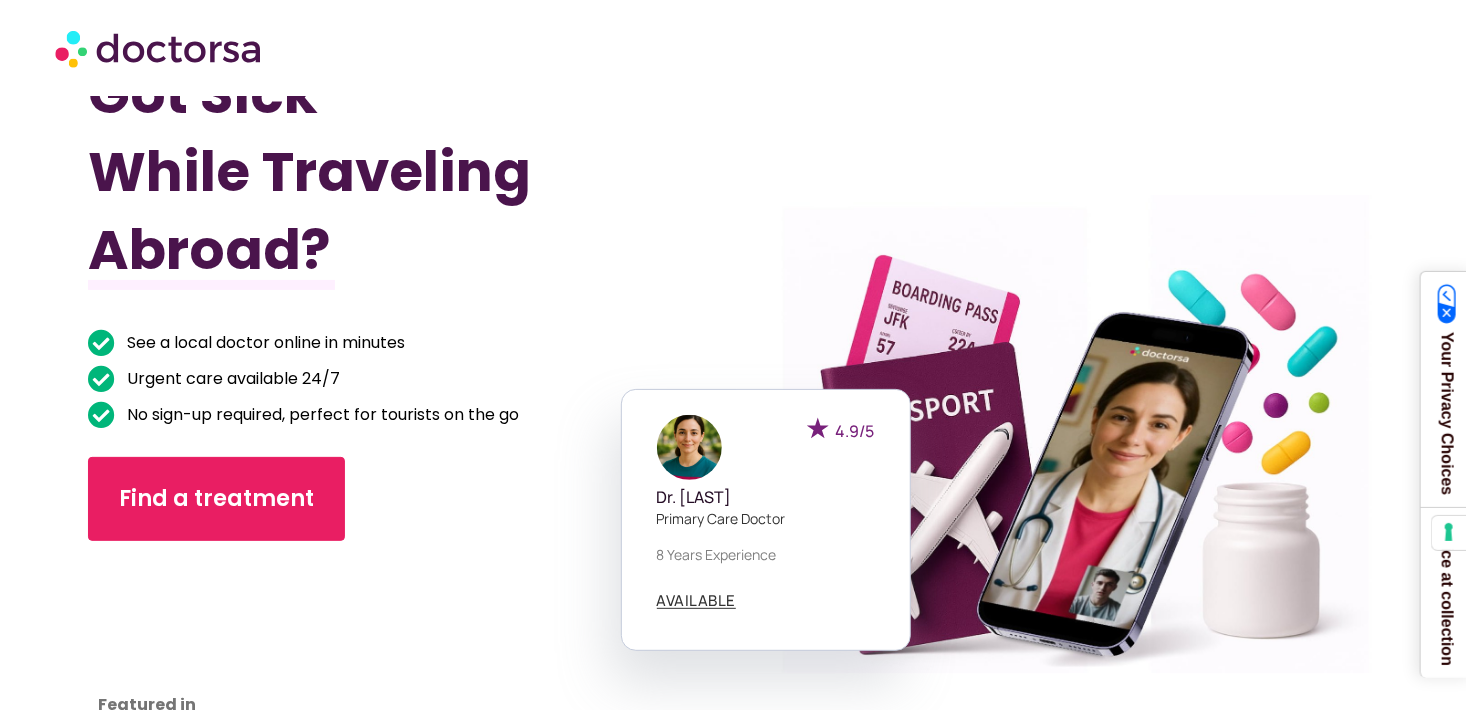 scroll, scrollTop: 0, scrollLeft: 0, axis: both 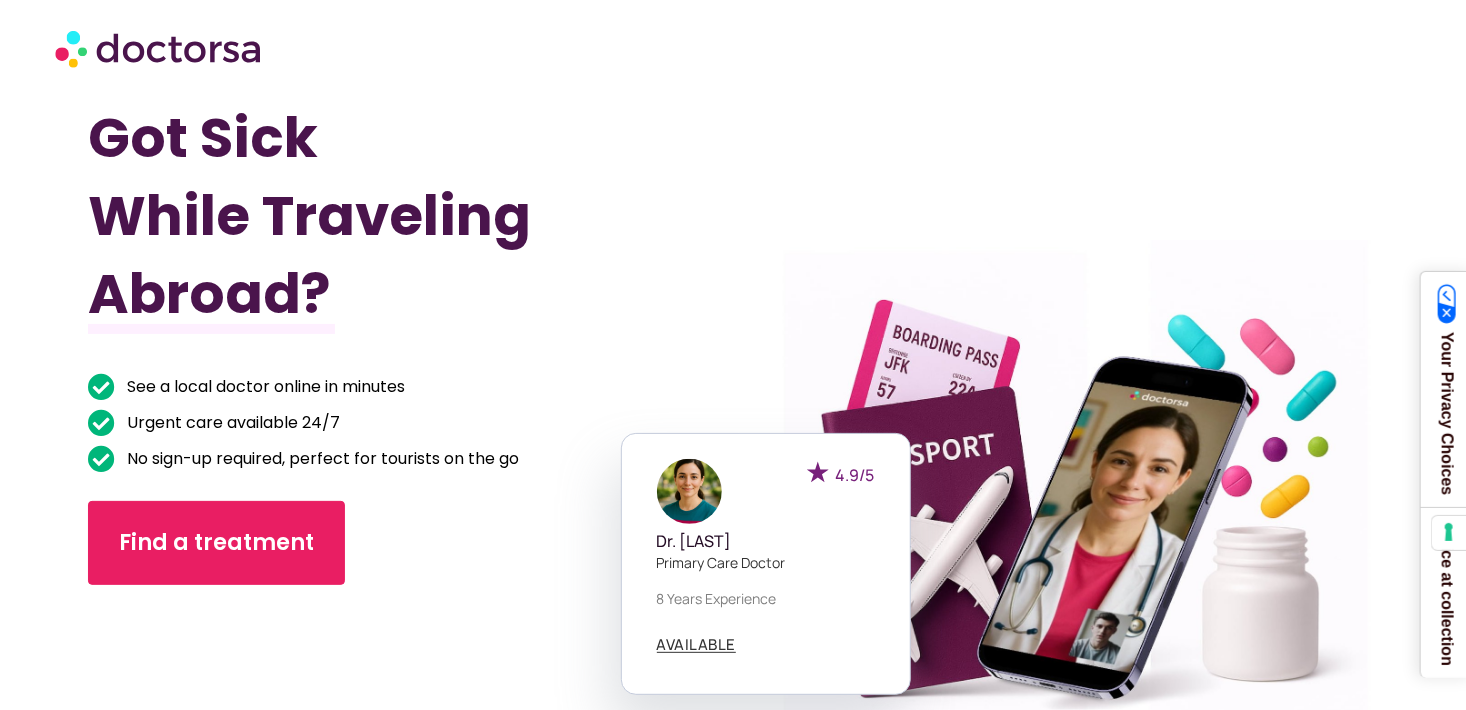 click at bounding box center (160, 48) 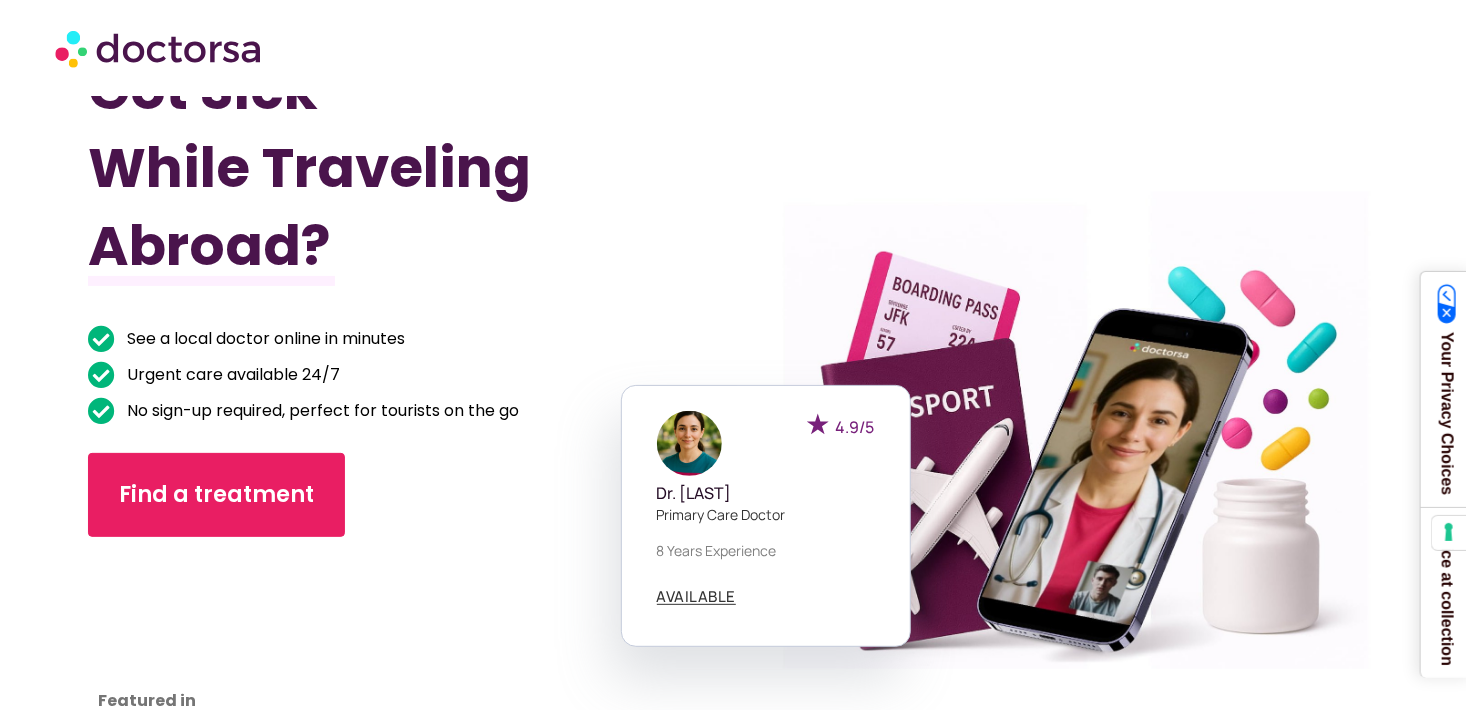 scroll, scrollTop: 0, scrollLeft: 0, axis: both 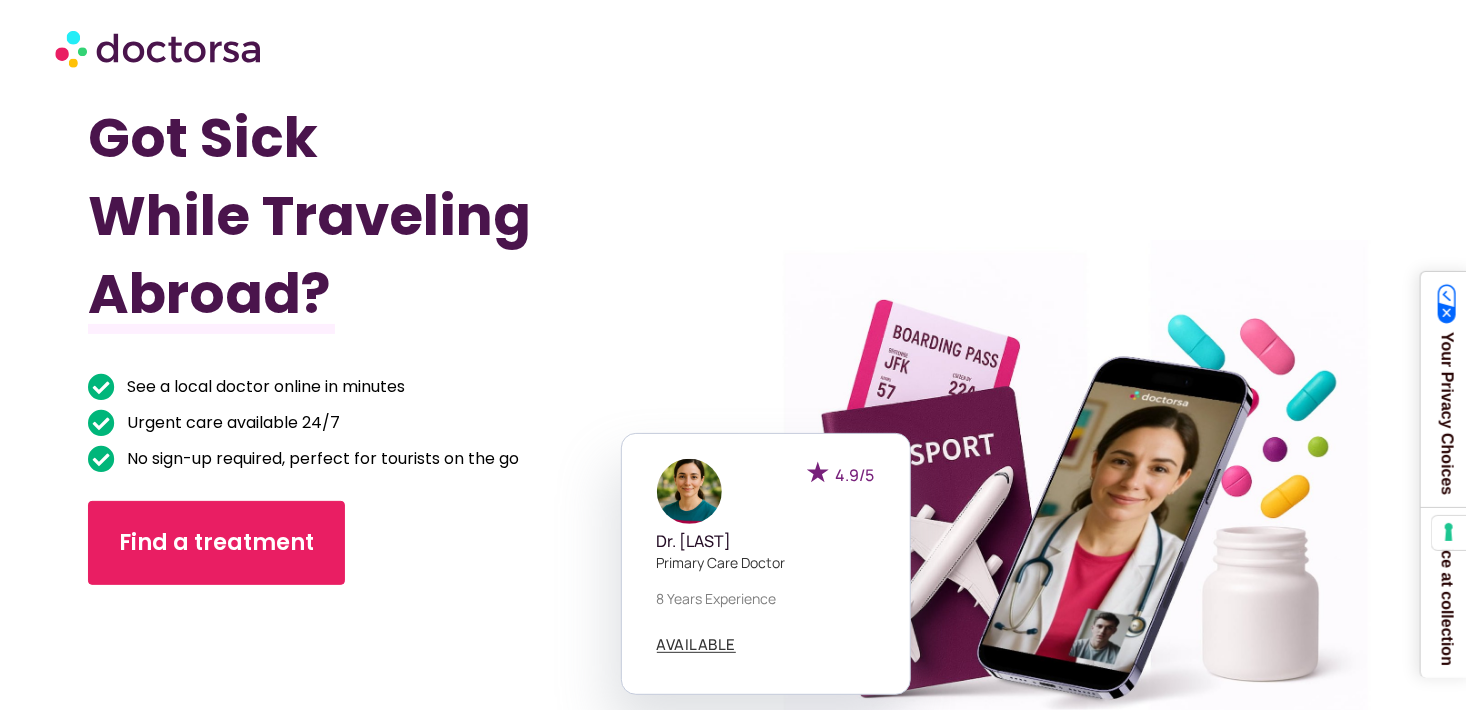 click at bounding box center [160, 48] 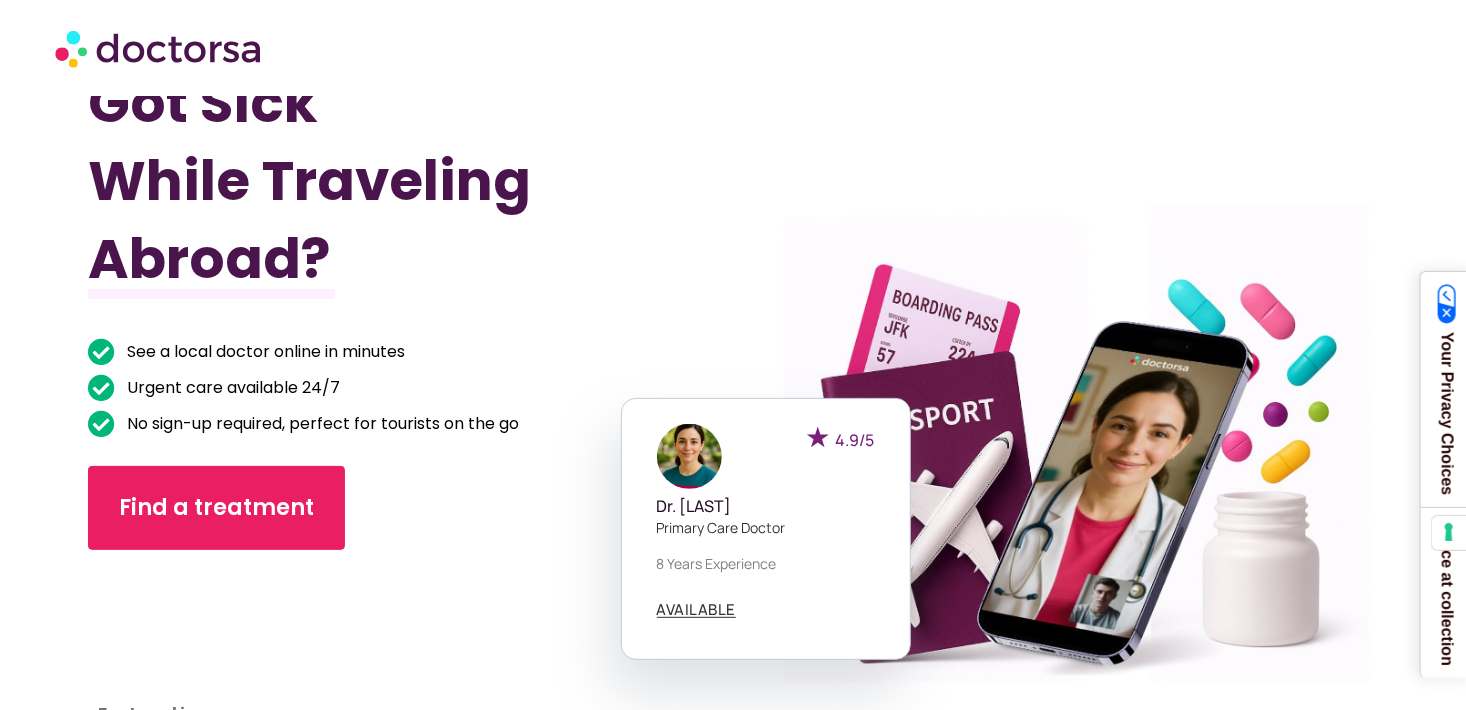 scroll, scrollTop: 0, scrollLeft: 0, axis: both 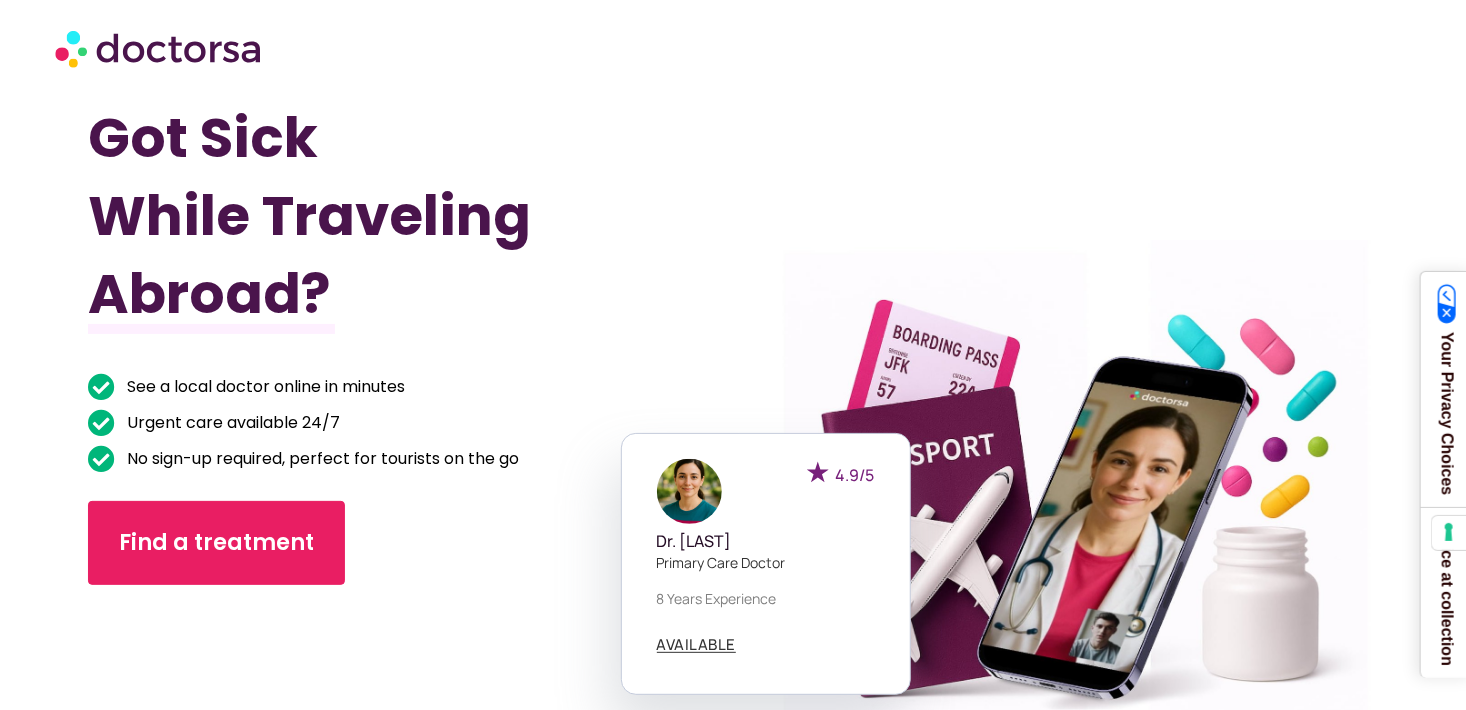 click at bounding box center [1056, 451] 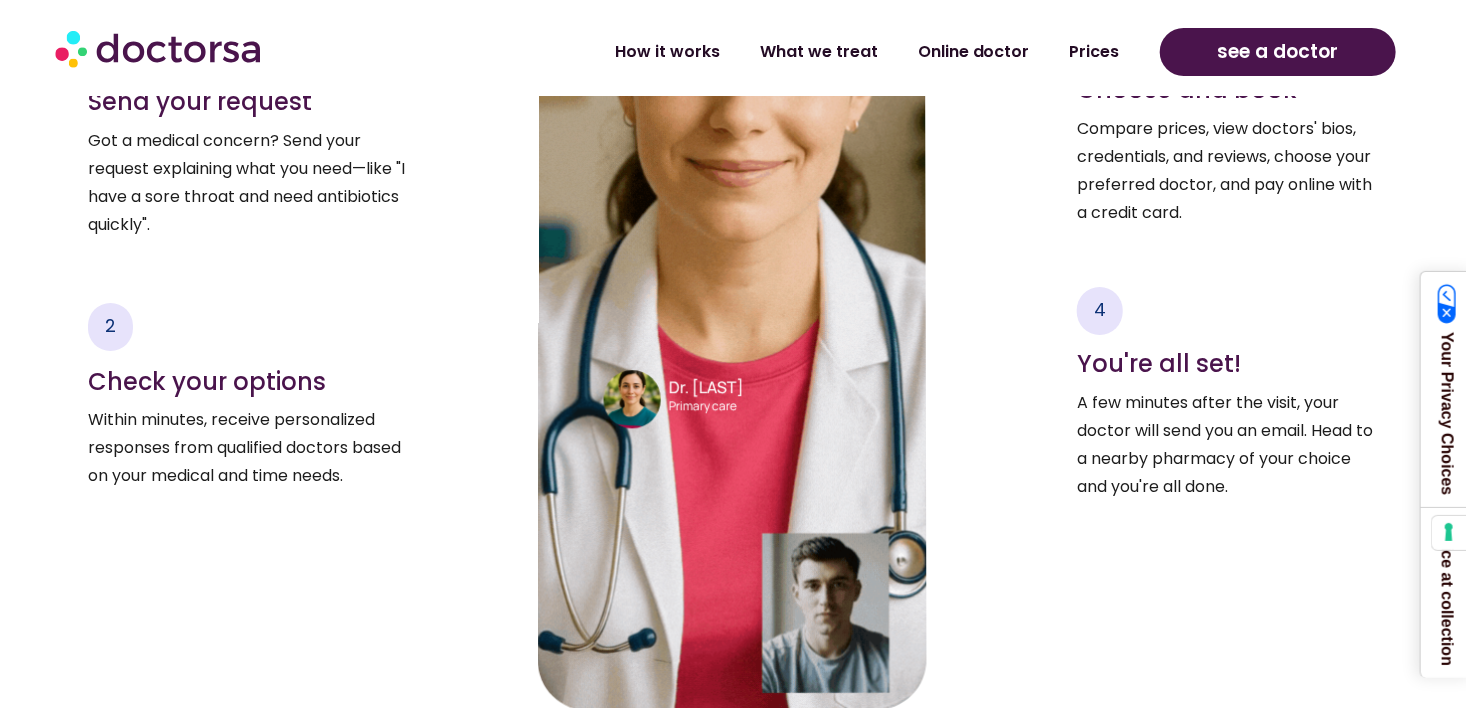 scroll, scrollTop: 3400, scrollLeft: 0, axis: vertical 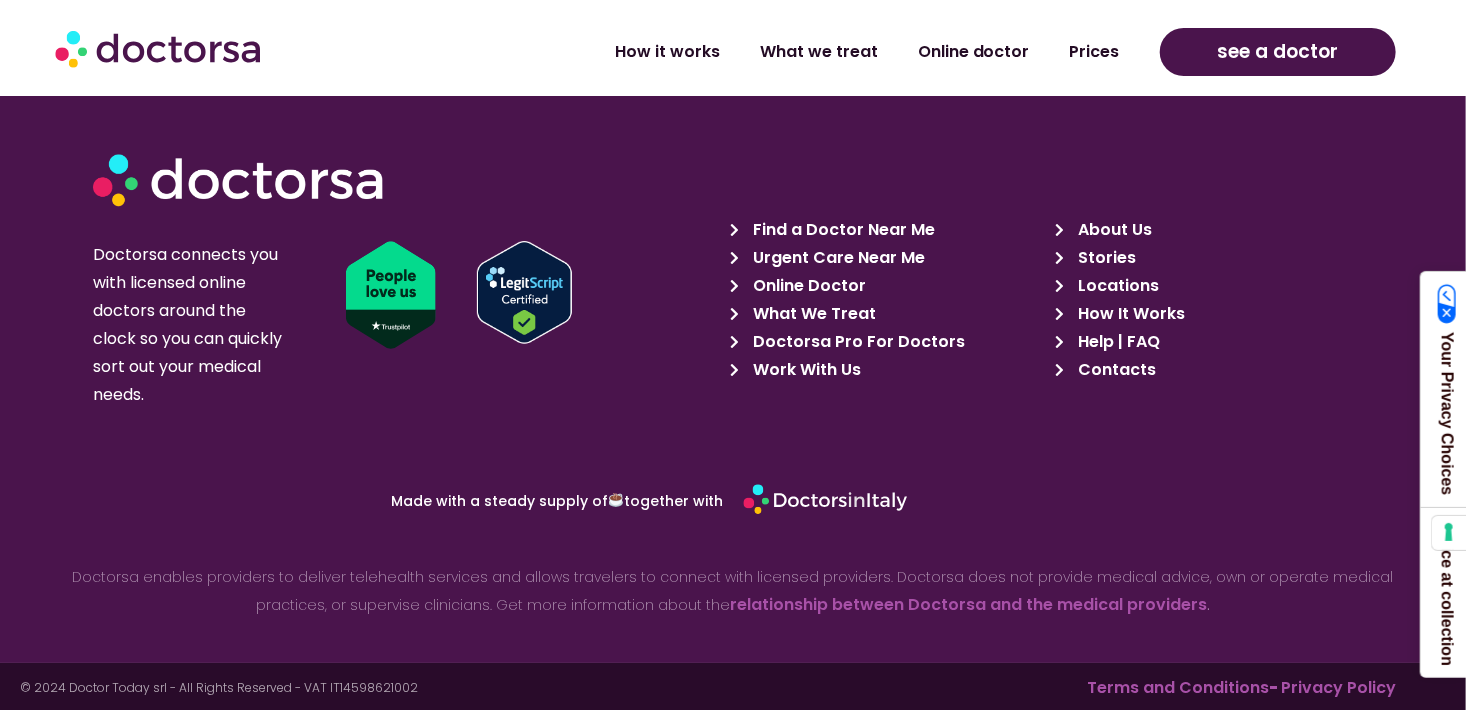 click on "Online Doctor" at bounding box center [807, 286] 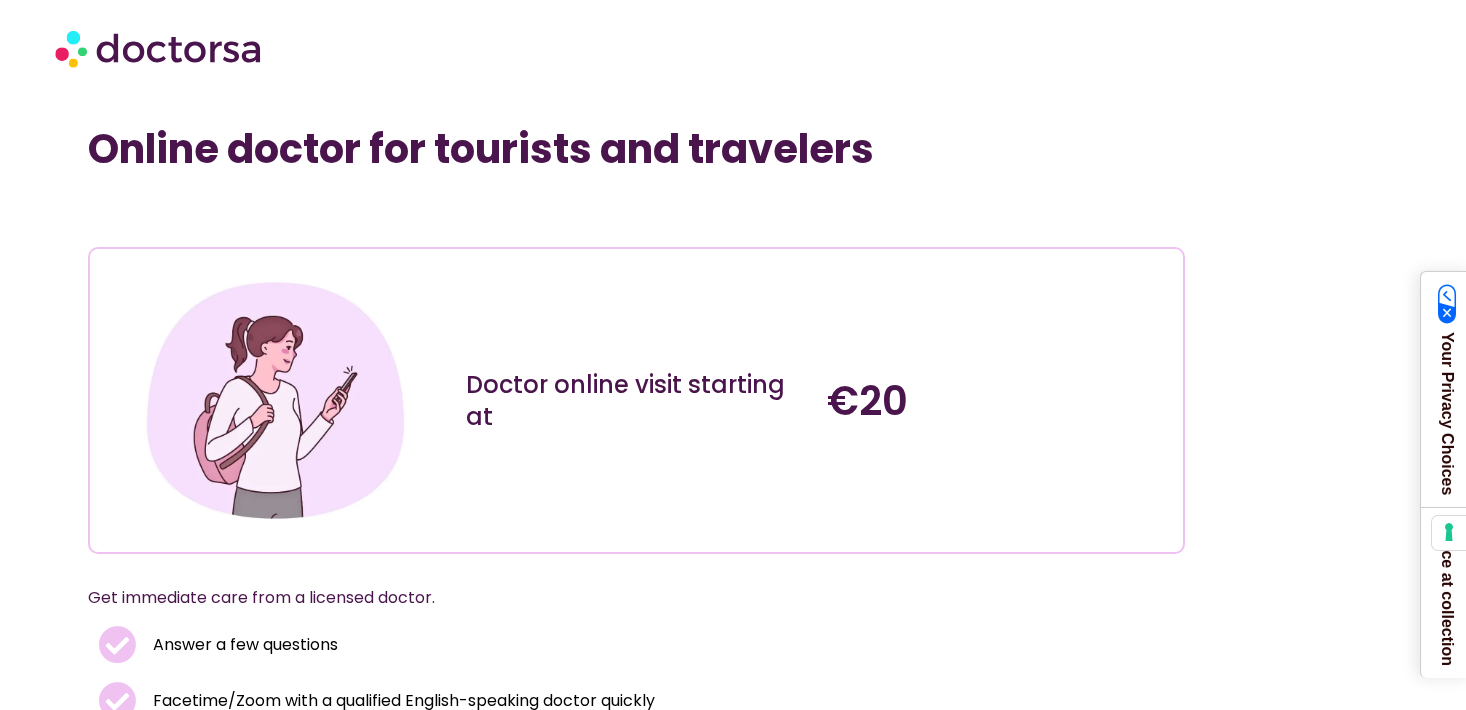scroll, scrollTop: 0, scrollLeft: 0, axis: both 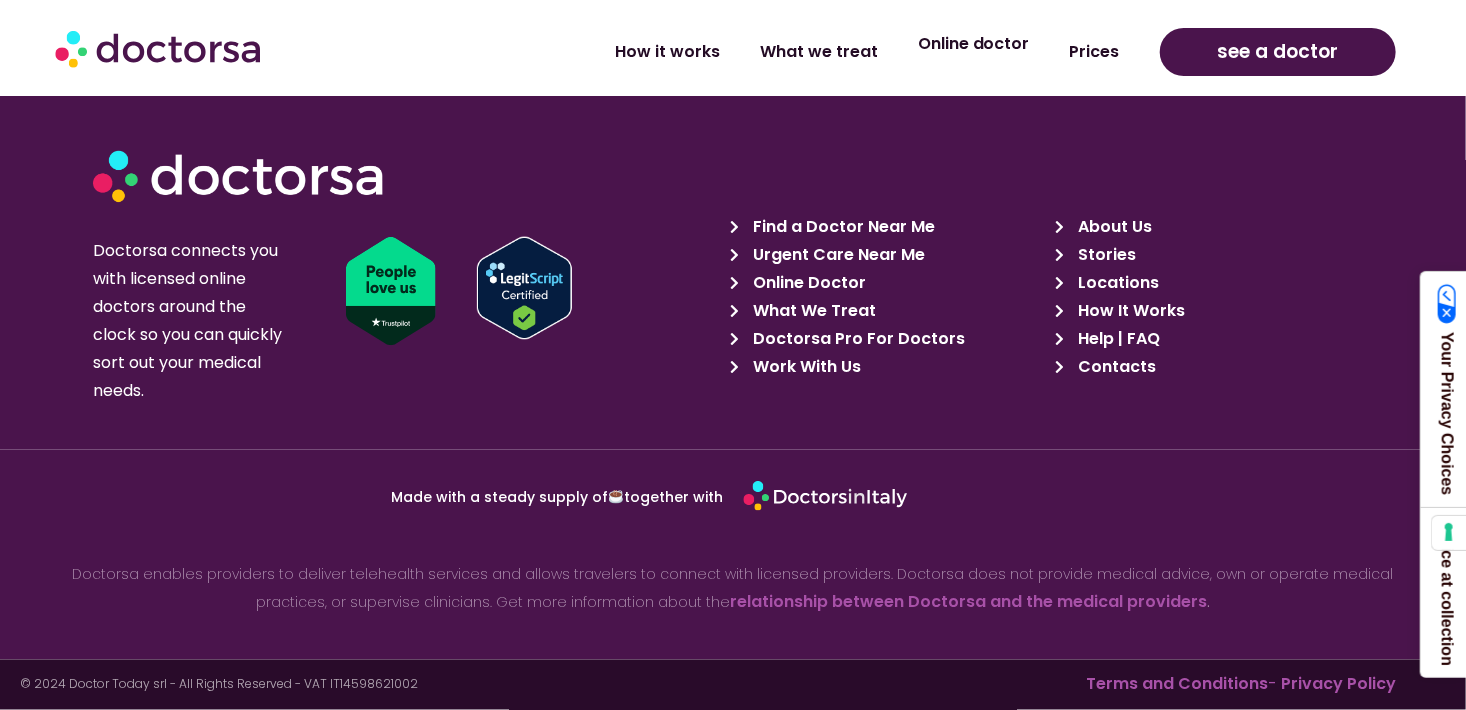 click on "Online doctor" 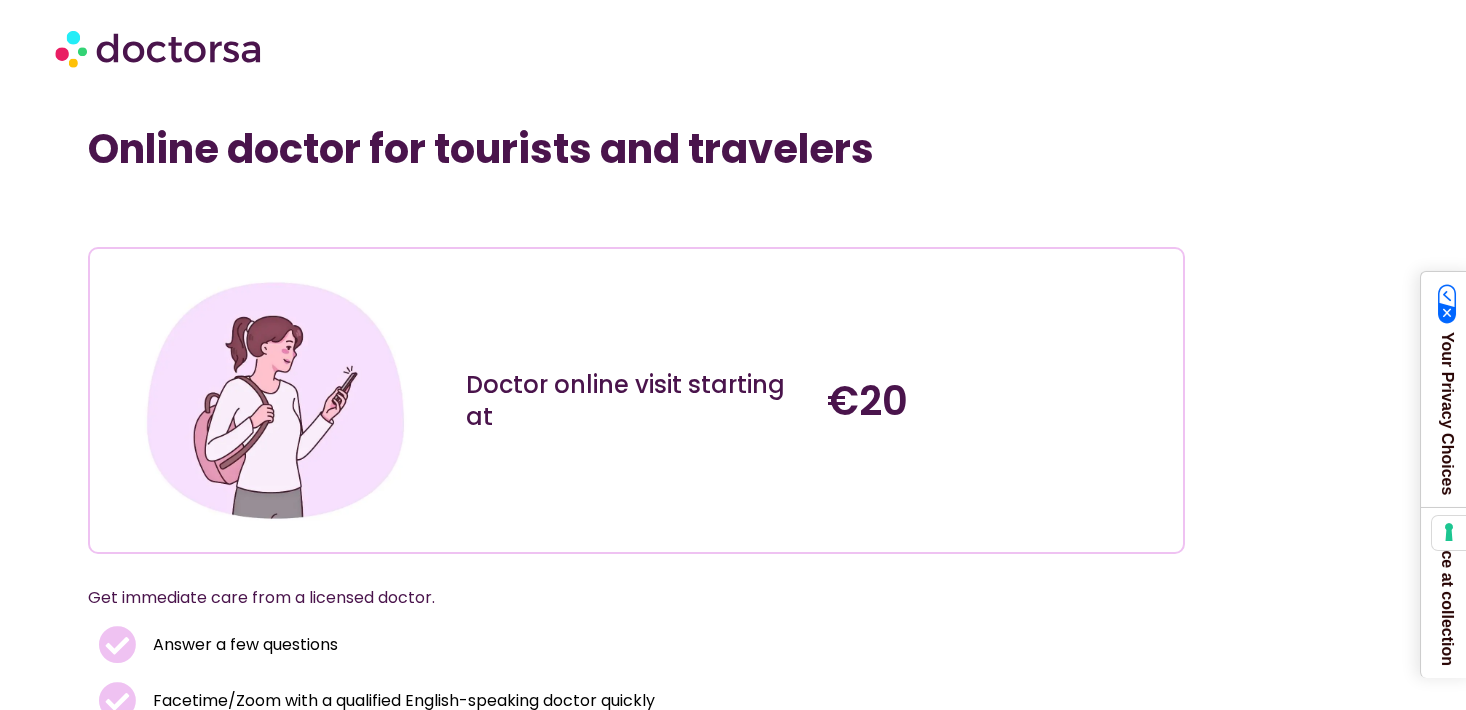 scroll, scrollTop: 0, scrollLeft: 0, axis: both 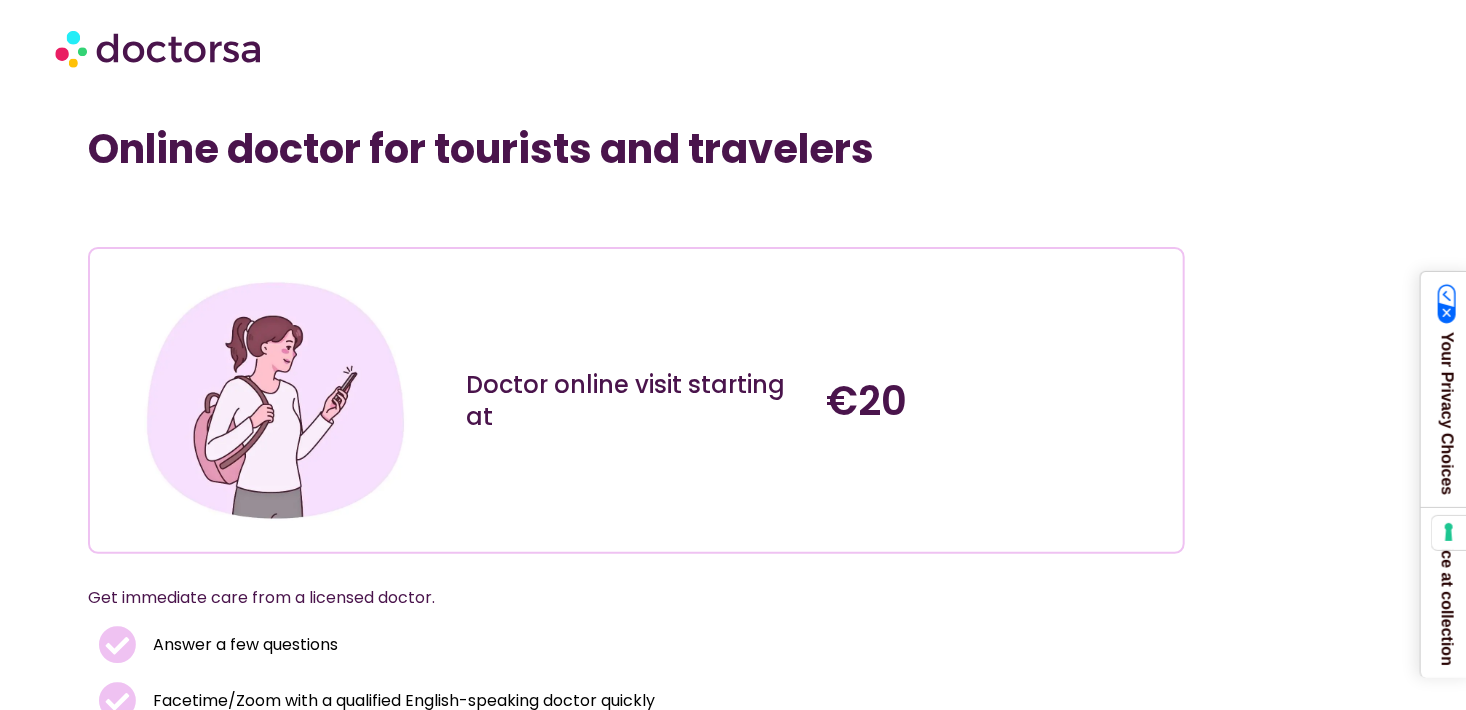 click at bounding box center [160, 48] 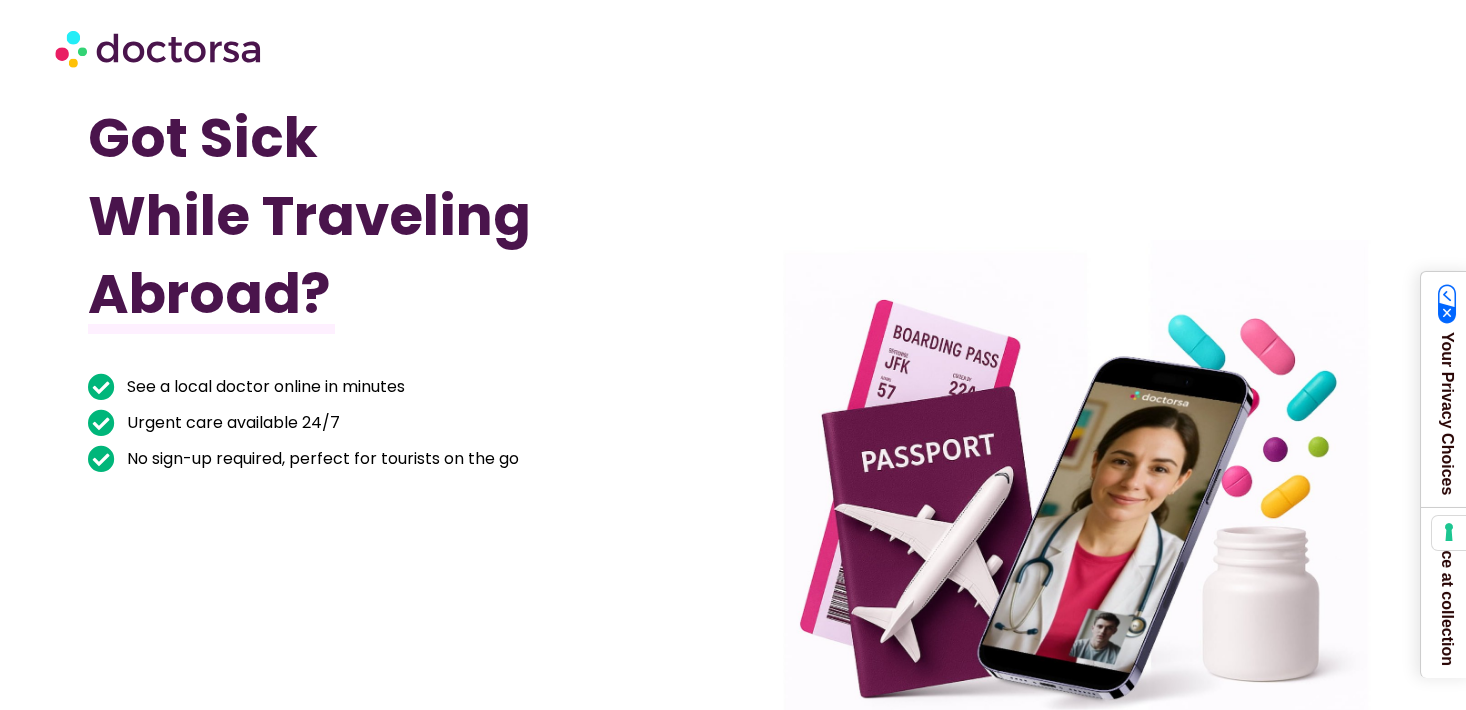 scroll, scrollTop: 0, scrollLeft: 0, axis: both 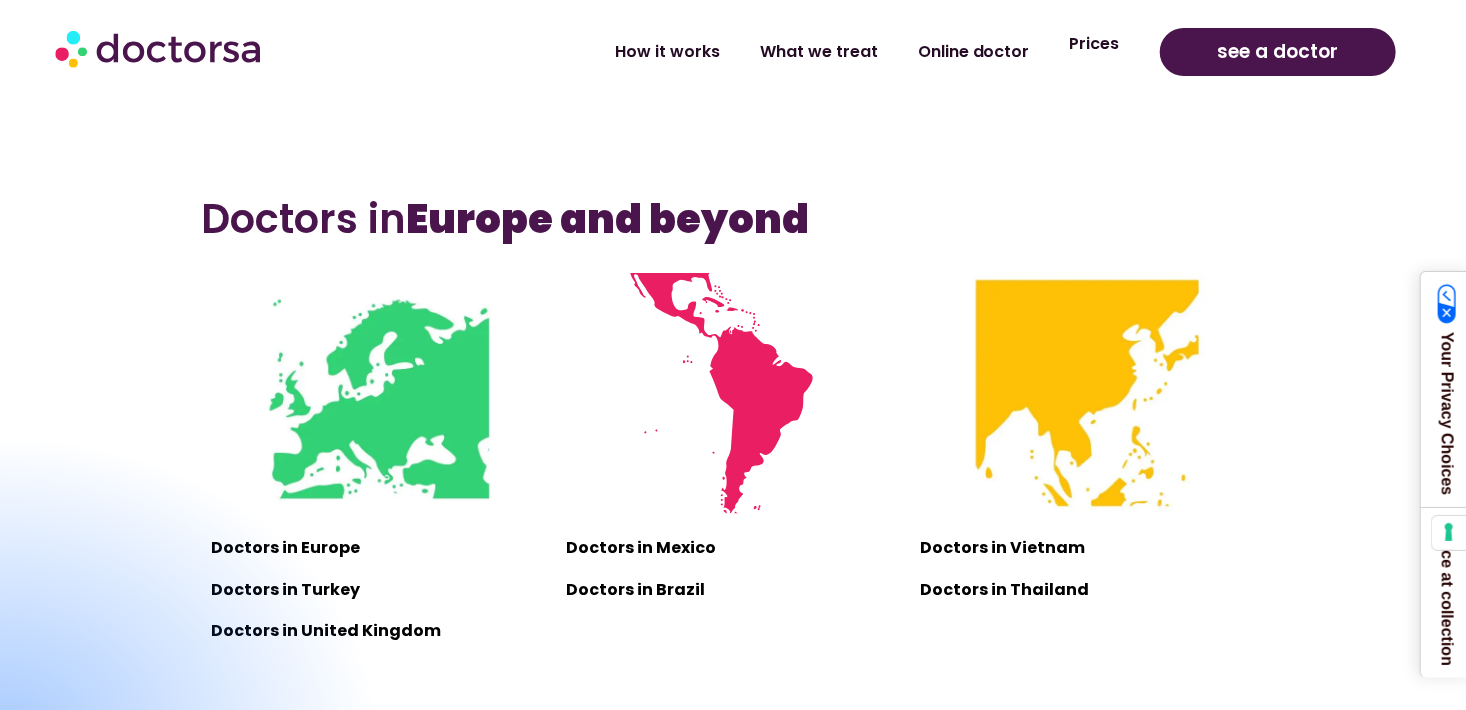 click on "Prices" 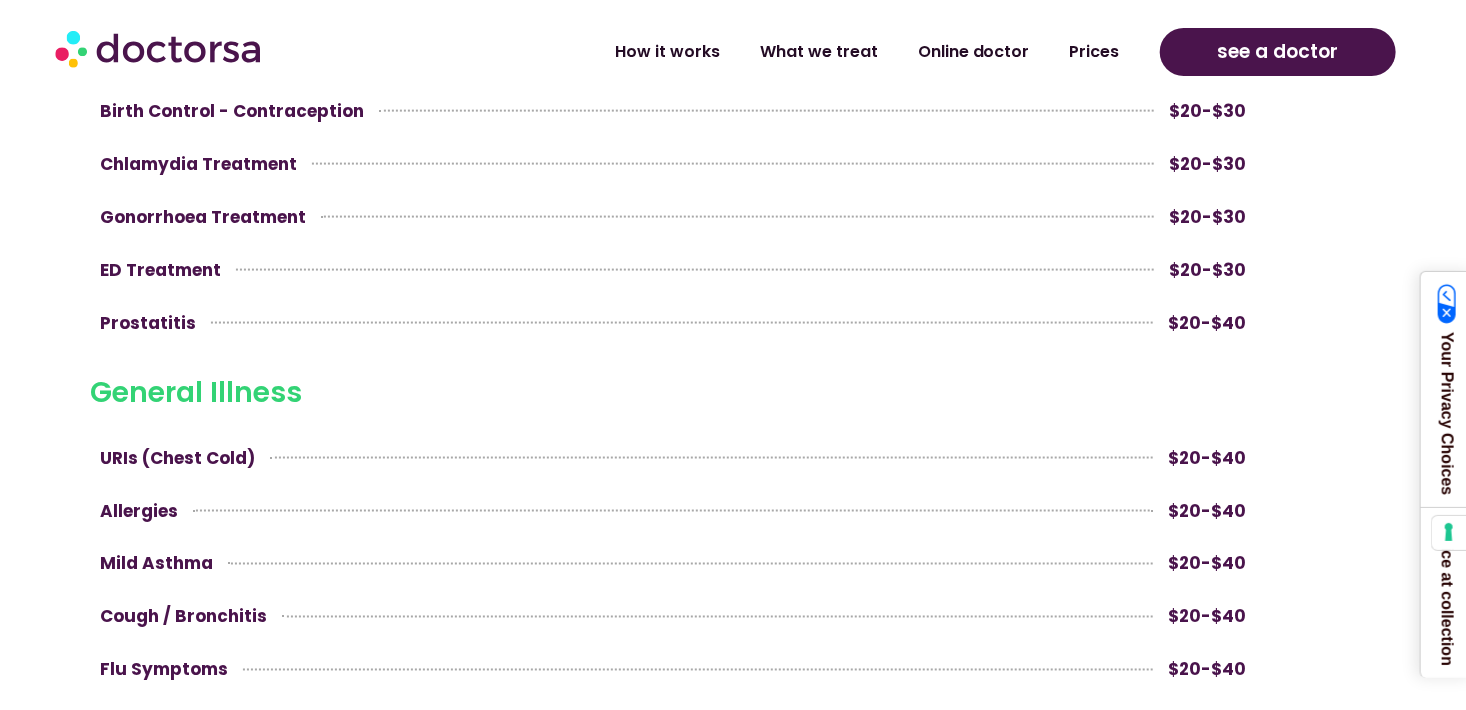 scroll, scrollTop: 1300, scrollLeft: 0, axis: vertical 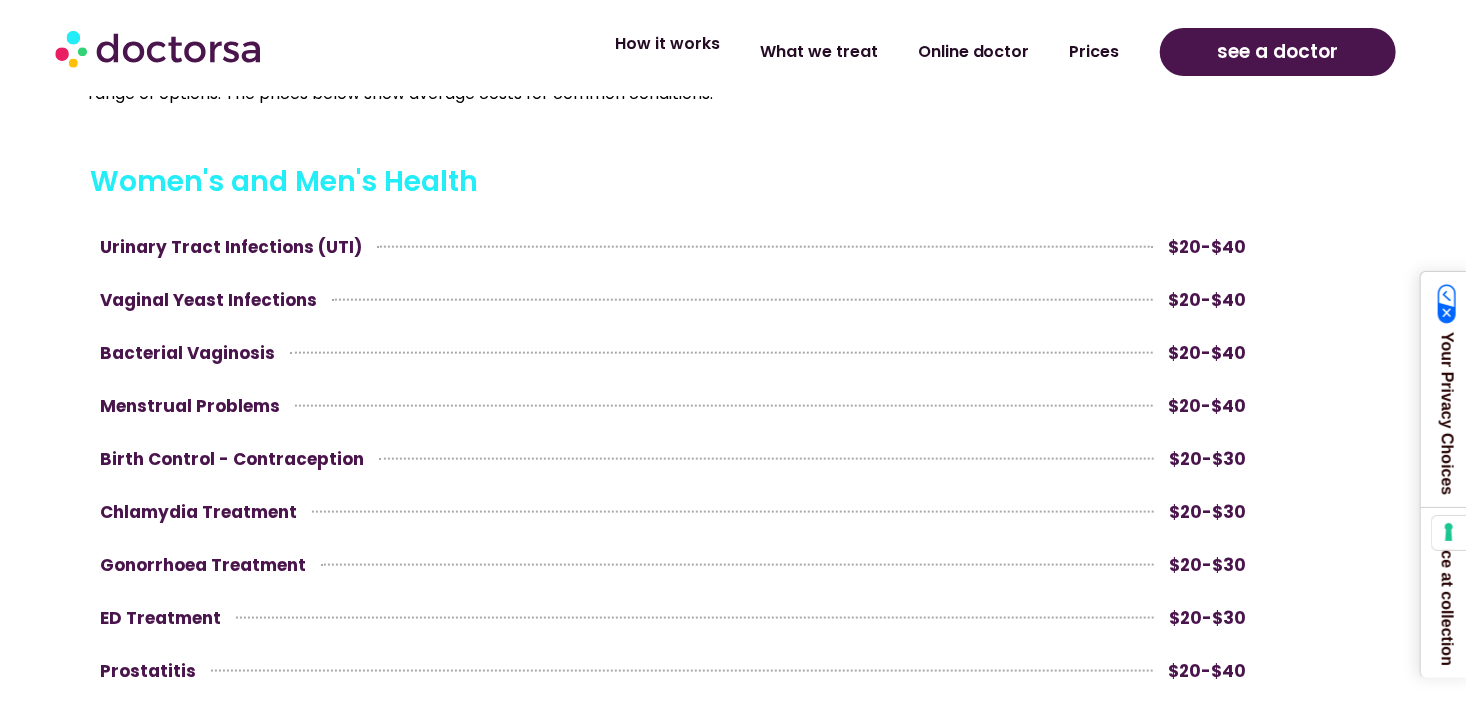 click on "How it works" 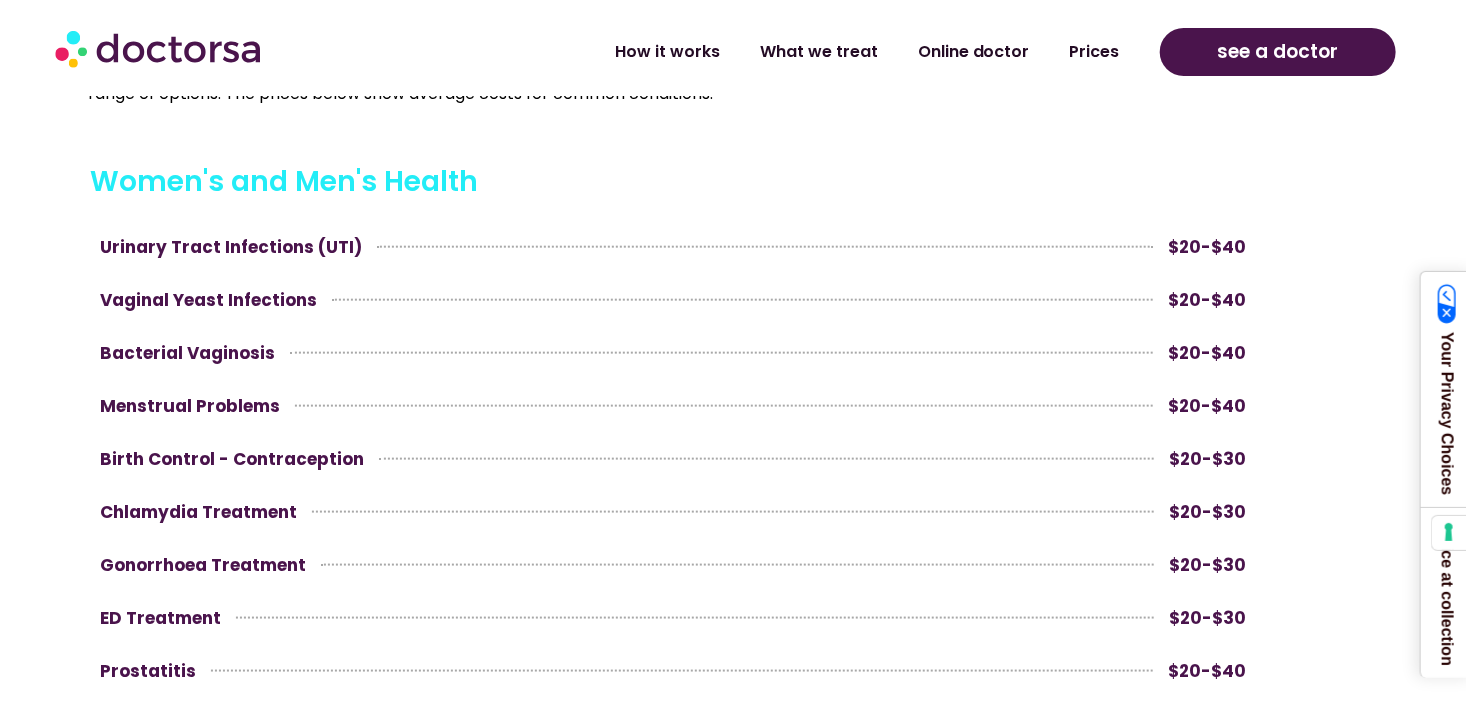click at bounding box center [160, 48] 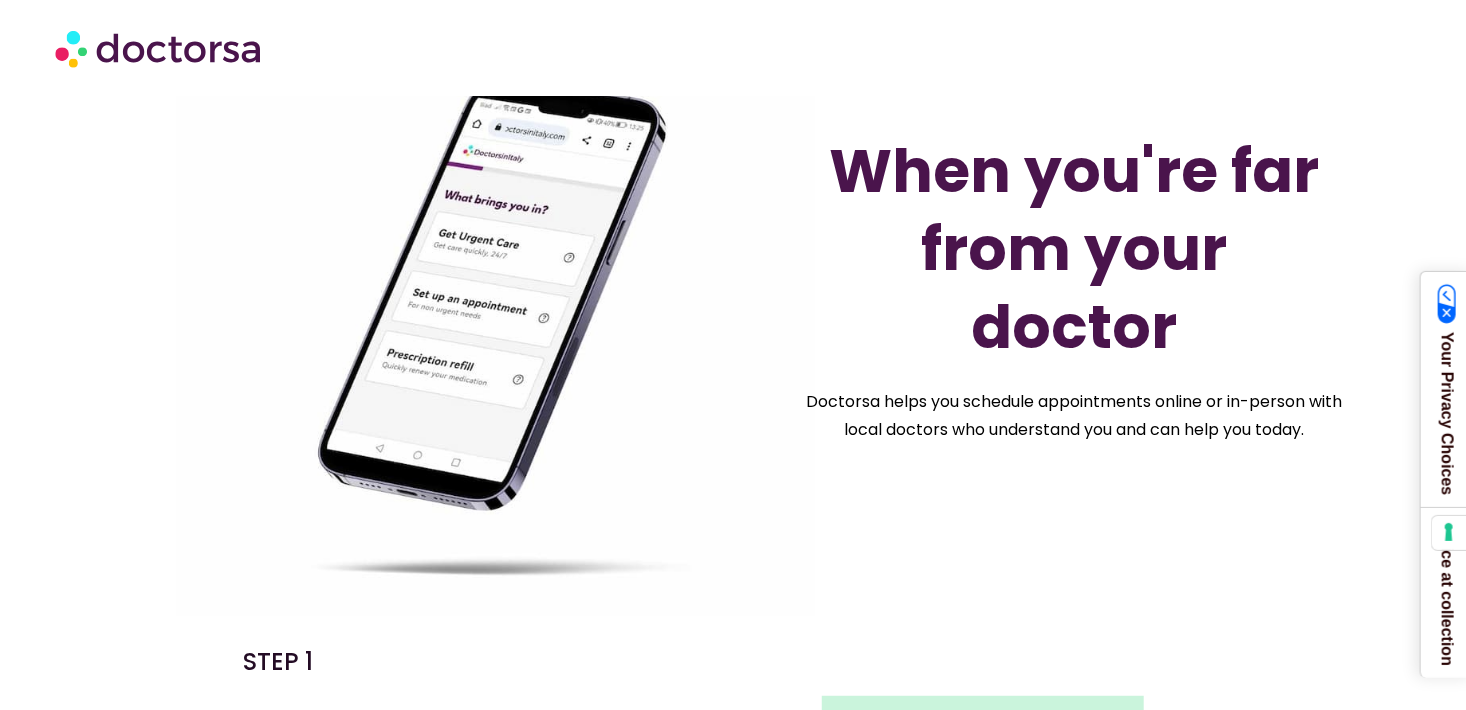 scroll, scrollTop: 200, scrollLeft: 0, axis: vertical 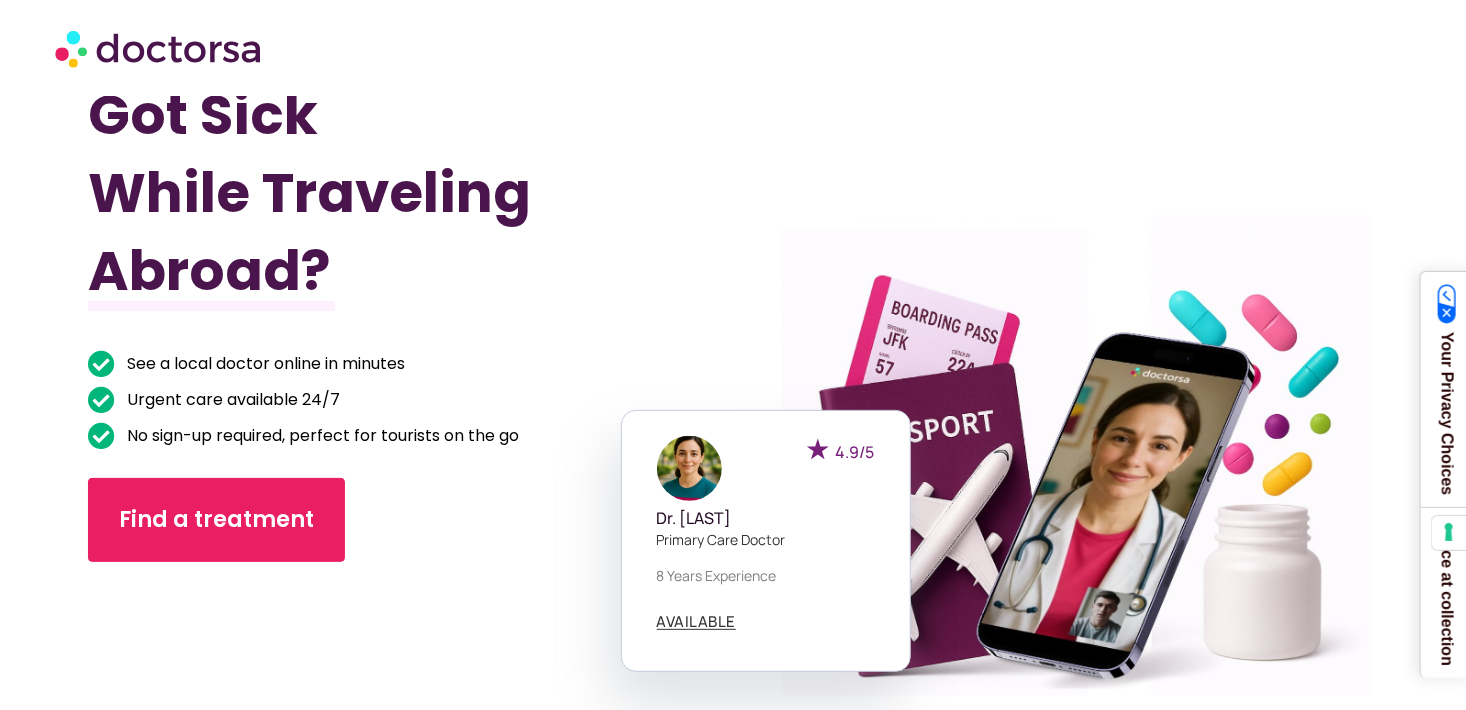 click at bounding box center (1056, 428) 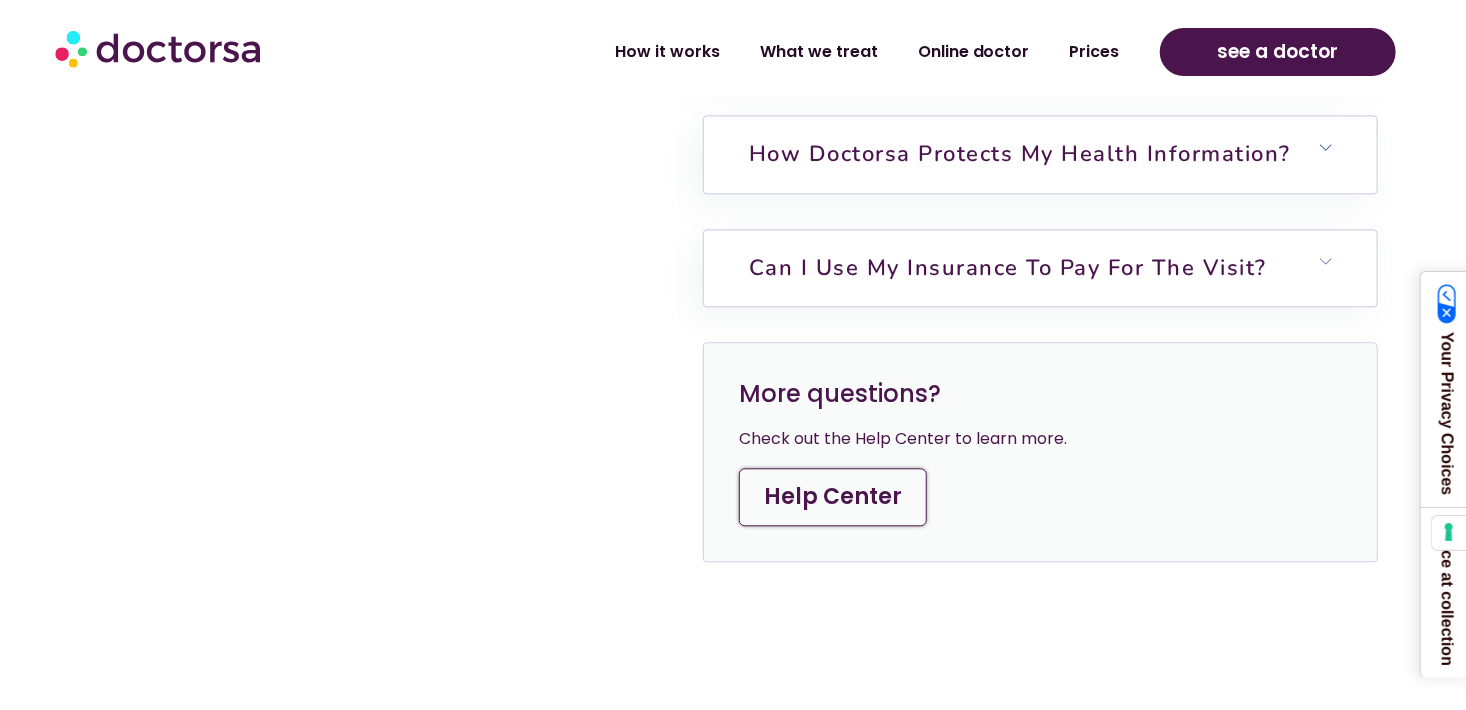 scroll, scrollTop: 23, scrollLeft: 0, axis: vertical 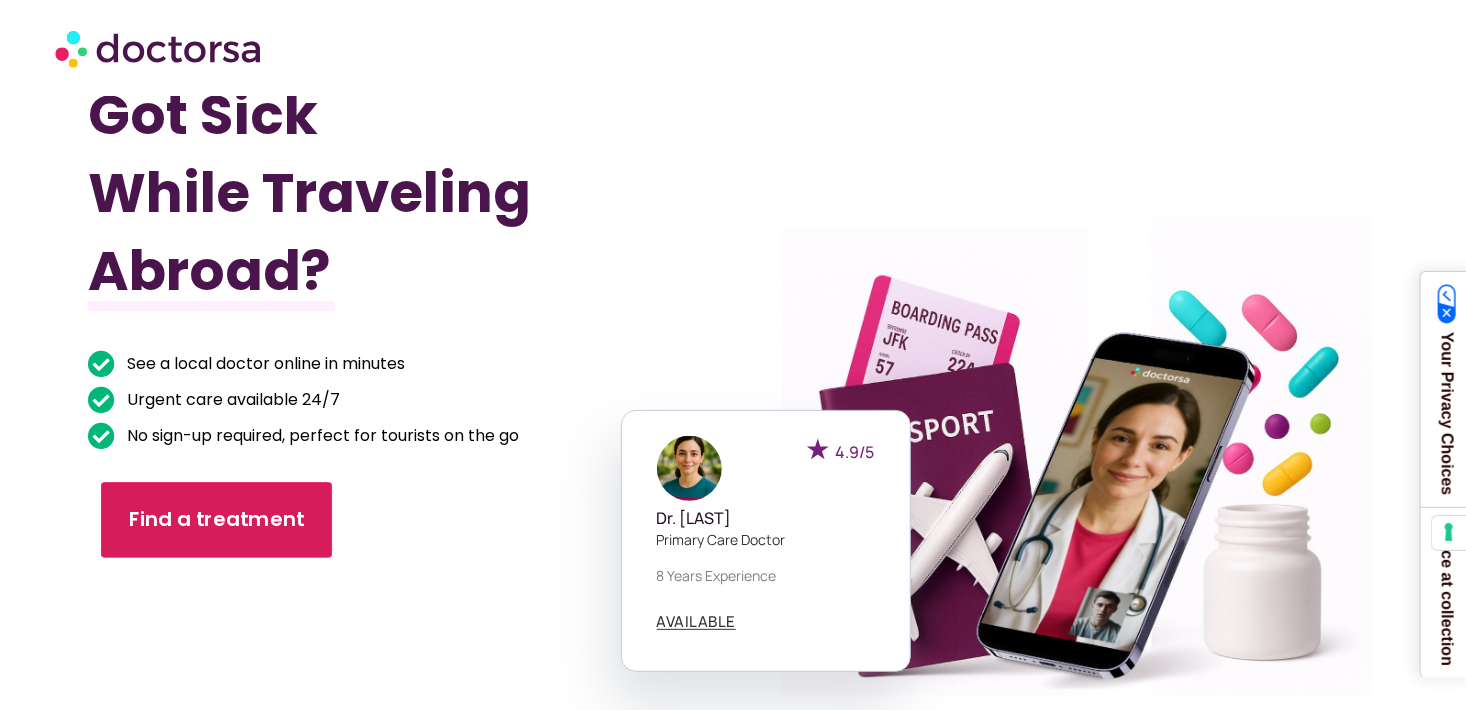 click on "Find a treatment" at bounding box center [217, 519] 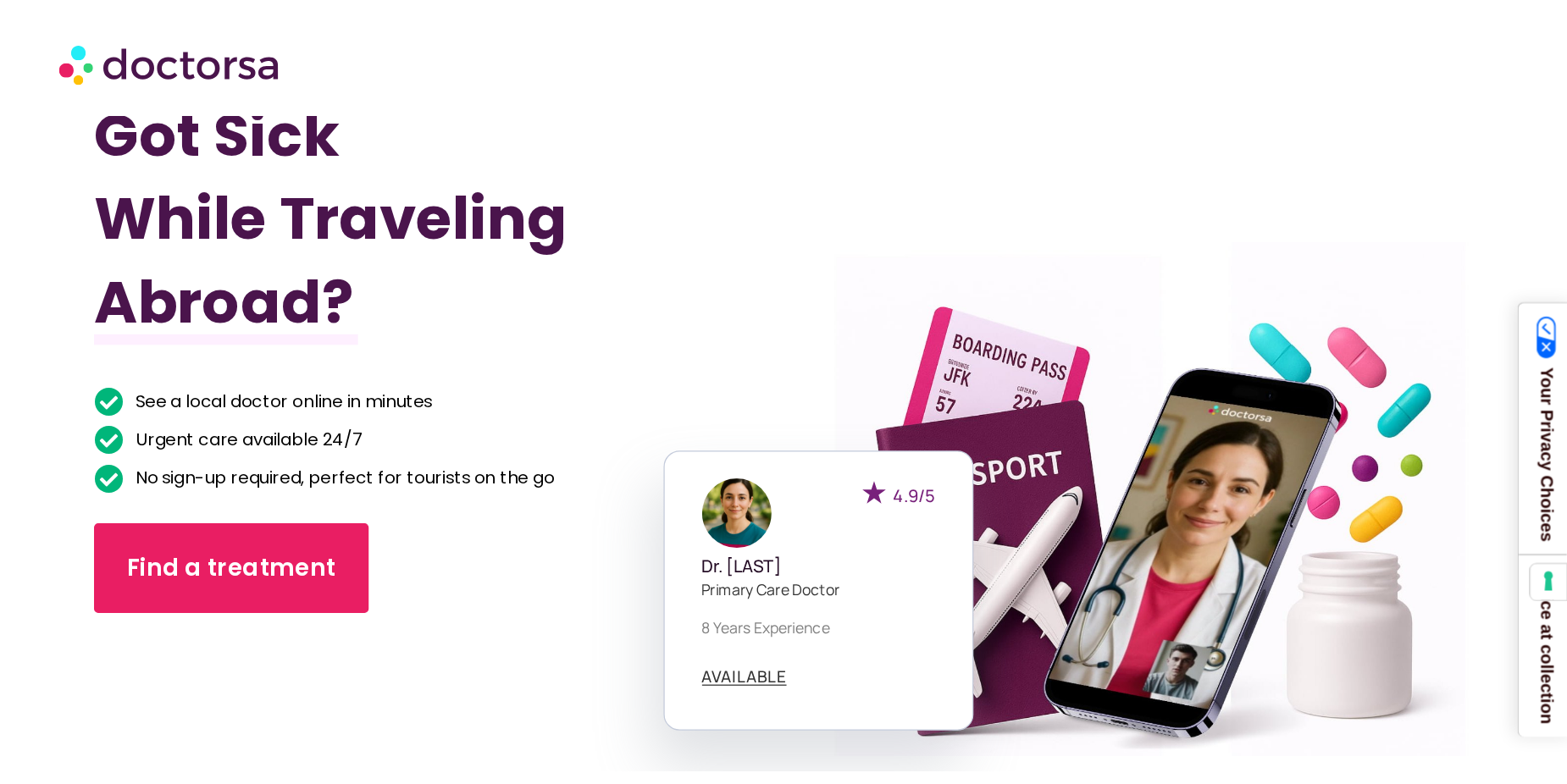 scroll, scrollTop: 19, scrollLeft: 0, axis: vertical 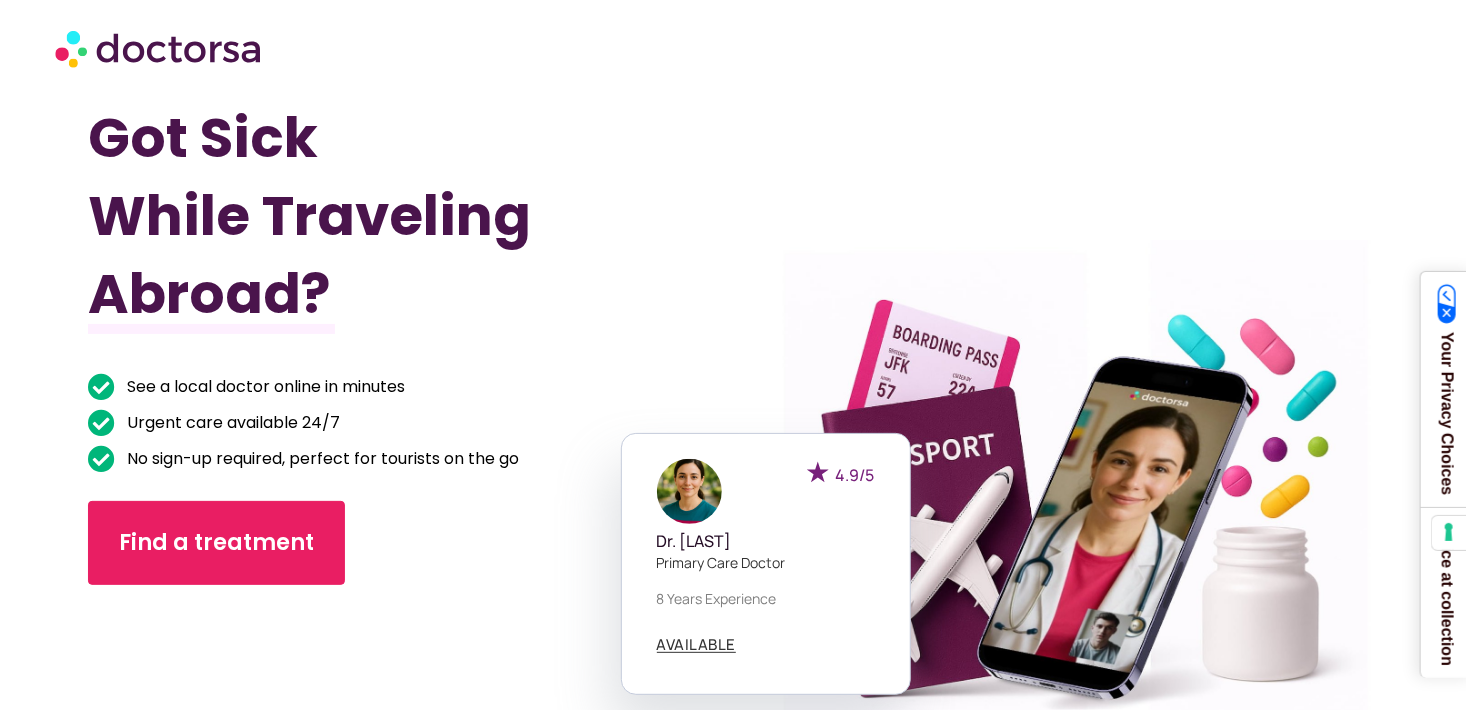drag, startPoint x: 686, startPoint y: 180, endPoint x: 634, endPoint y: 141, distance: 65 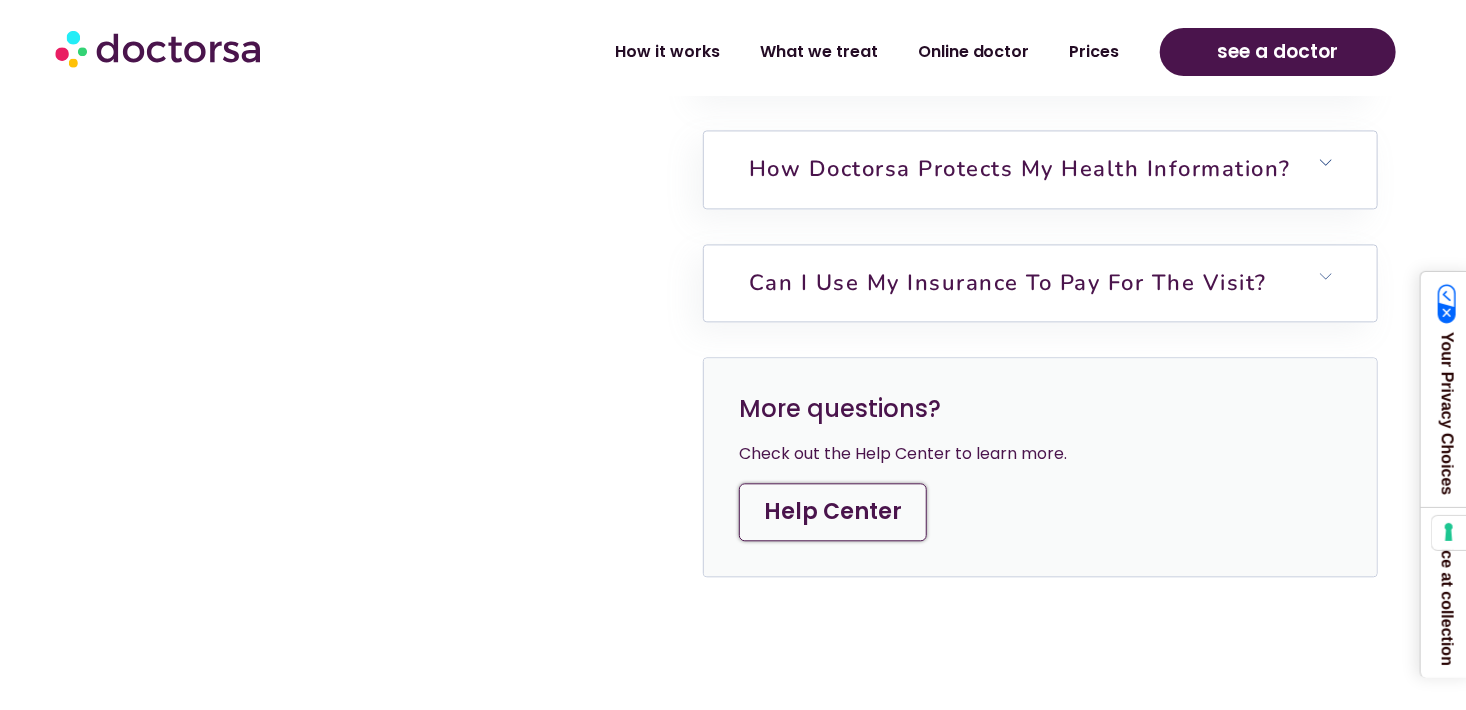 scroll, scrollTop: 0, scrollLeft: 0, axis: both 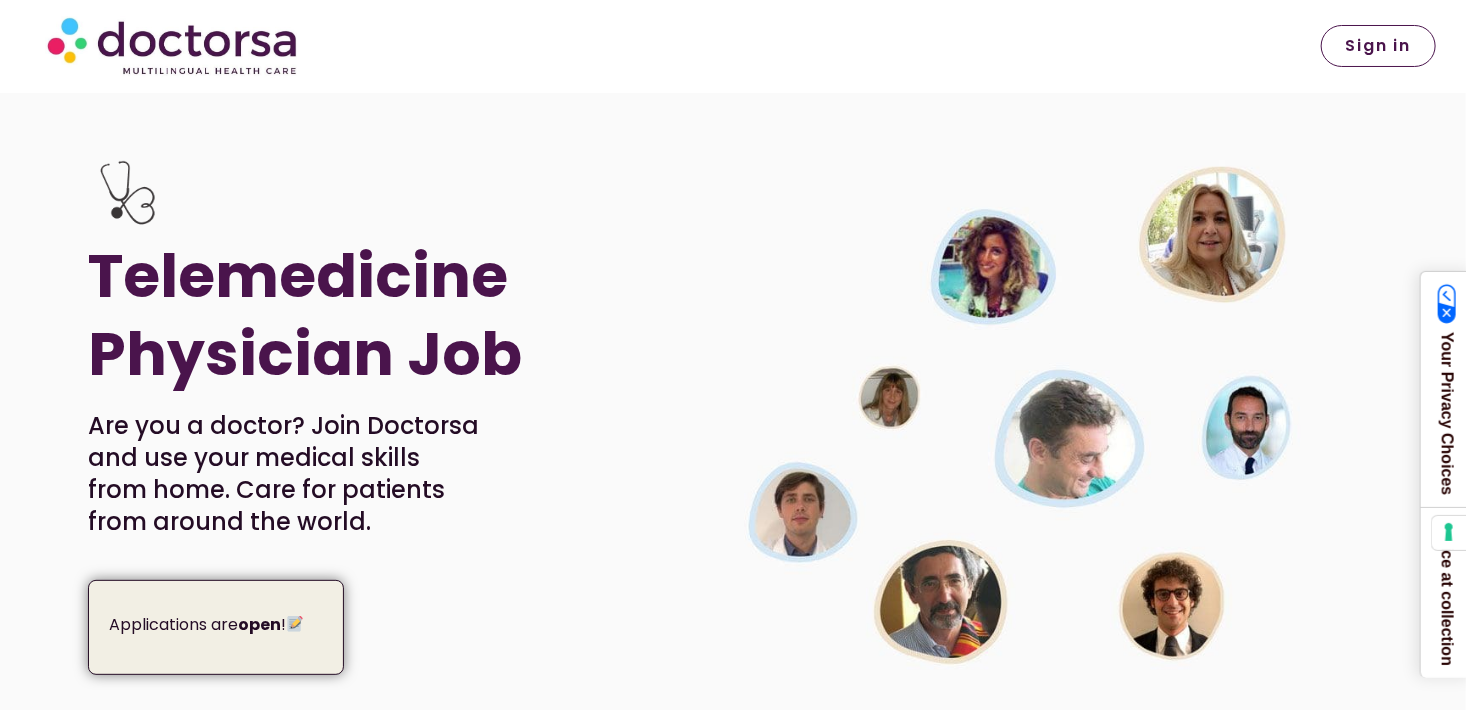 click on "Sign in" at bounding box center [1379, 46] 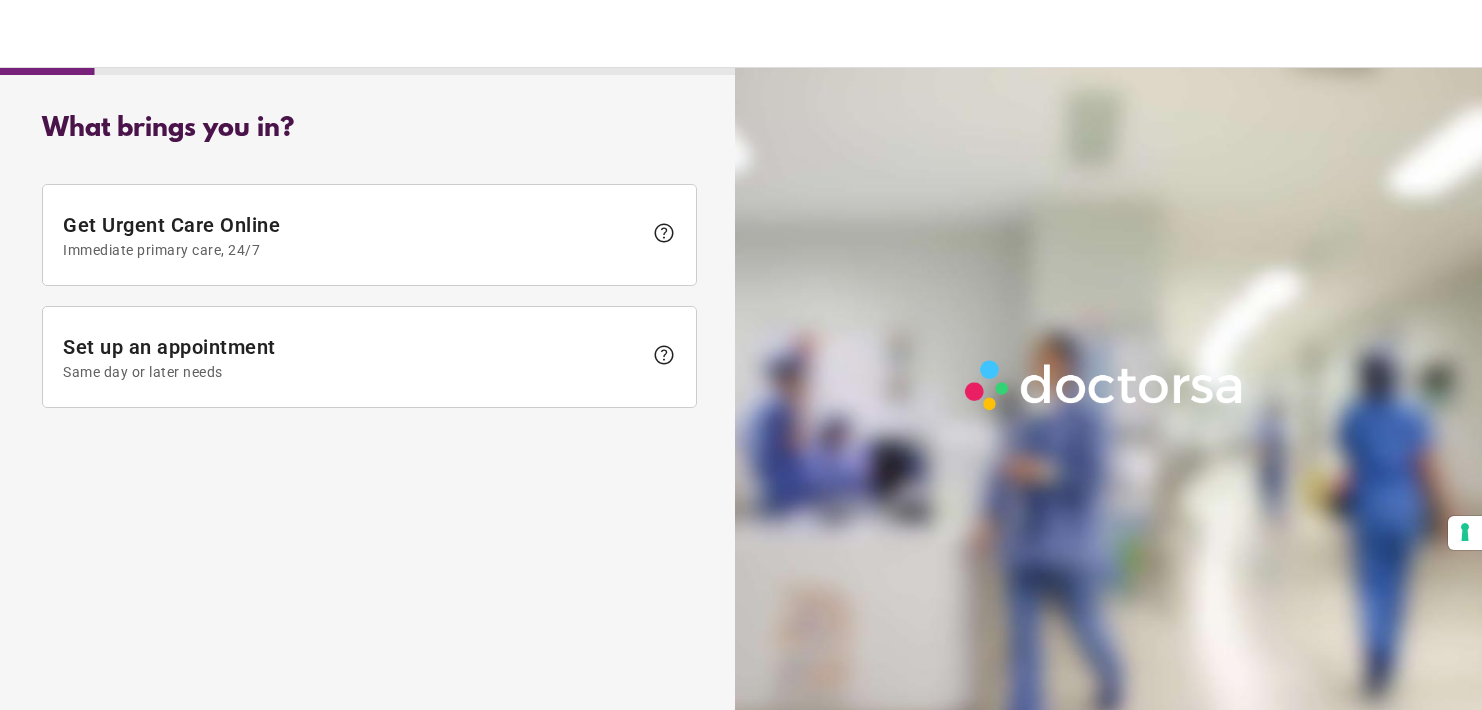 scroll, scrollTop: 0, scrollLeft: 0, axis: both 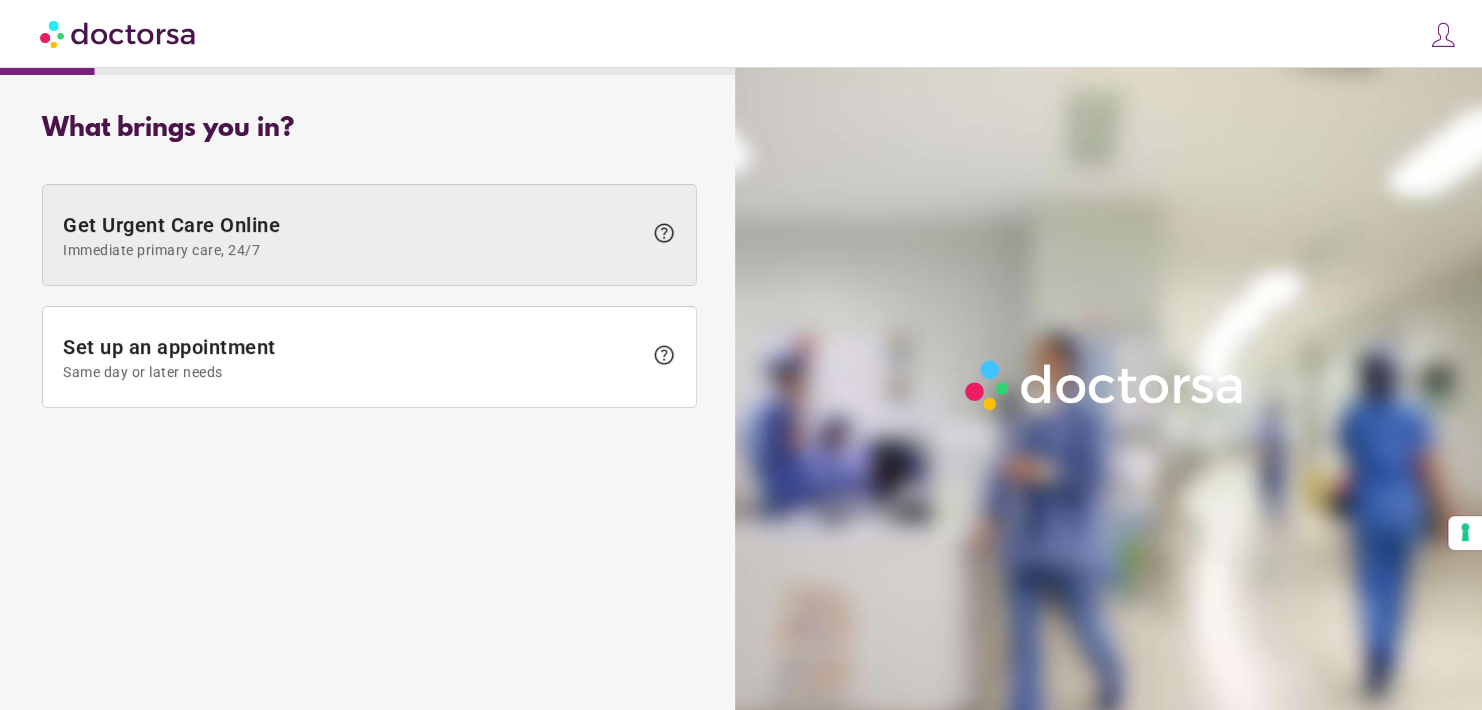 click on "Immediate primary care, 24/7" at bounding box center [352, 250] 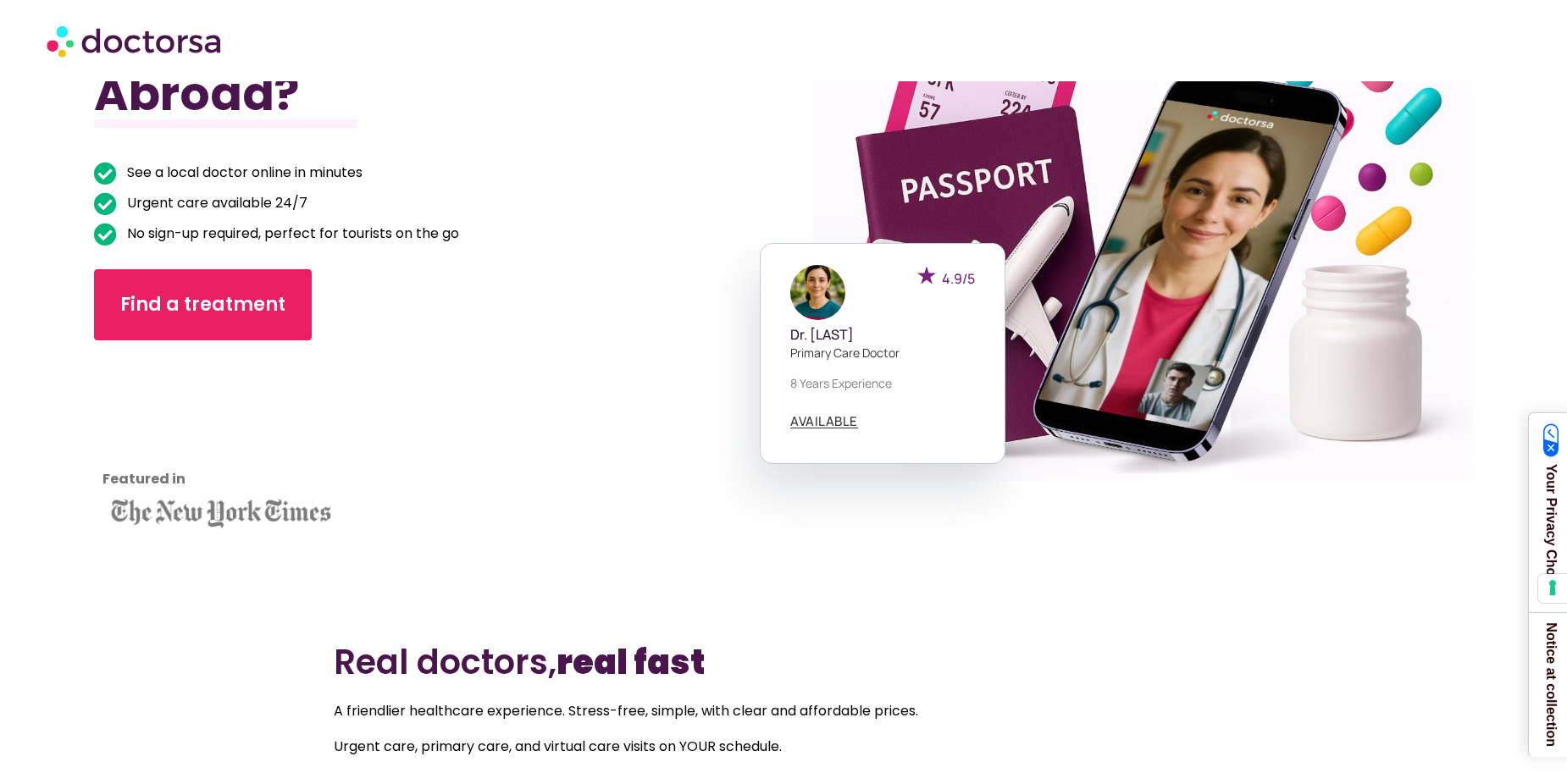 scroll, scrollTop: 254, scrollLeft: 0, axis: vertical 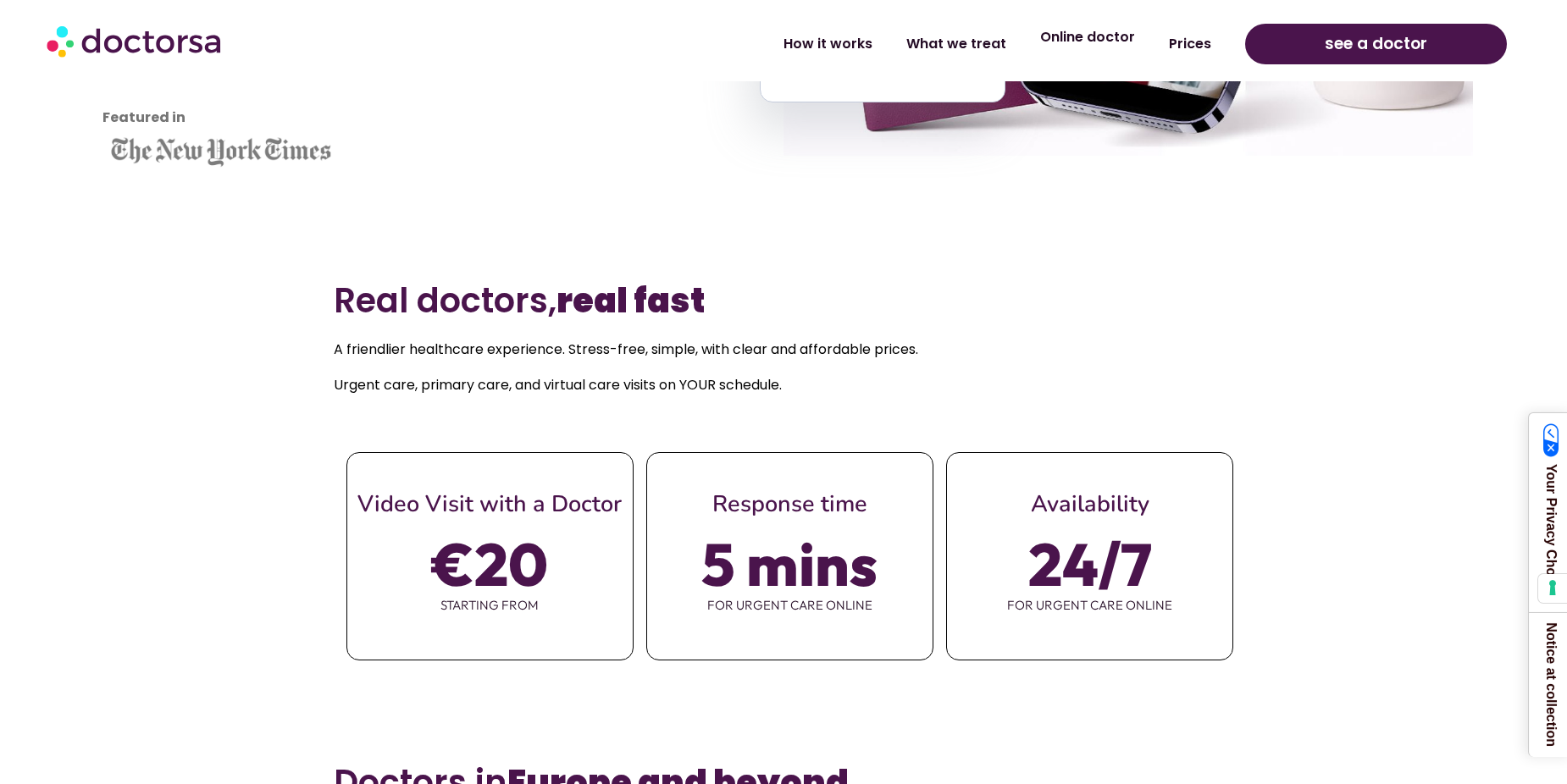 click on "Online doctor" 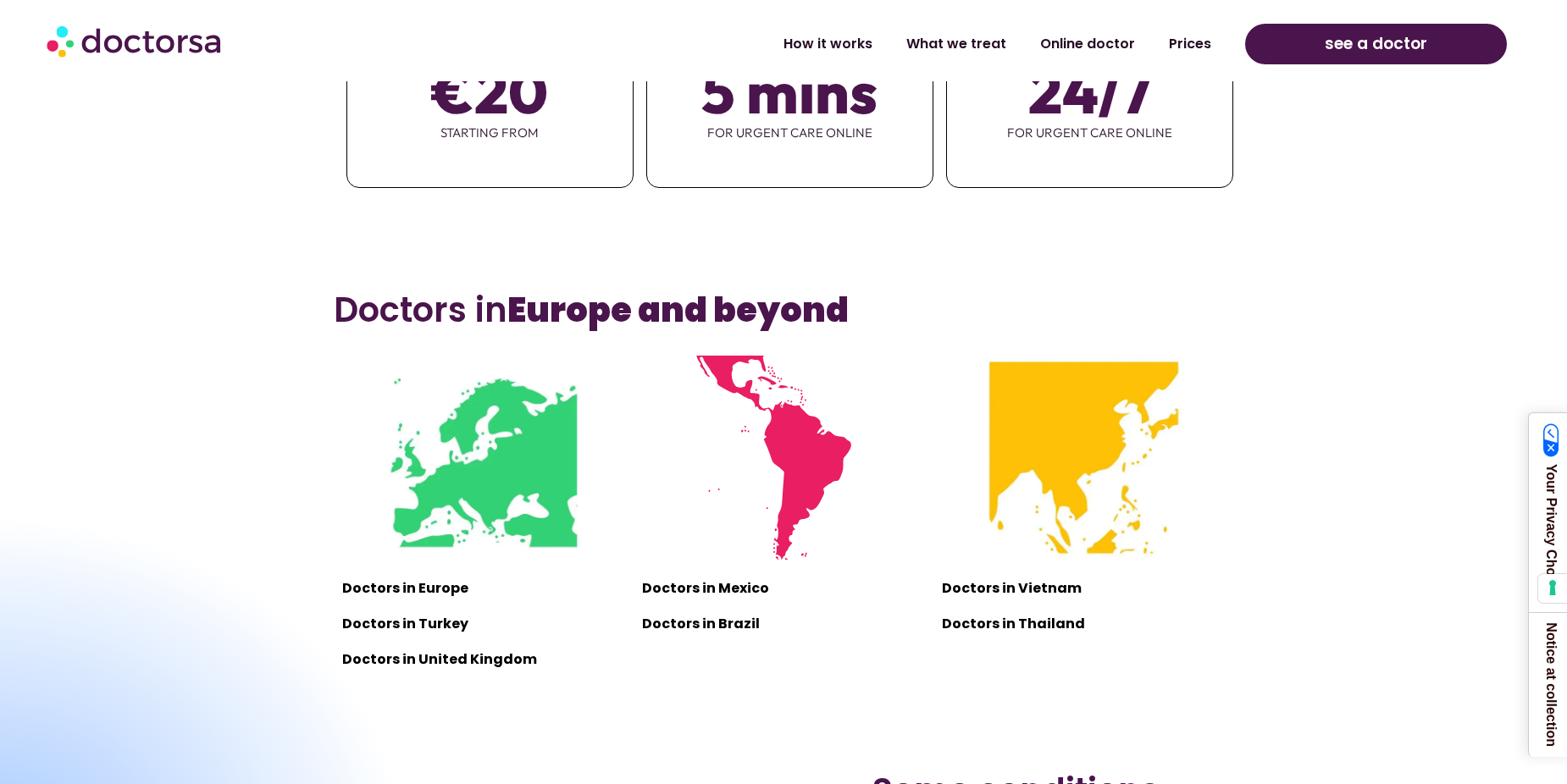 scroll, scrollTop: 1025, scrollLeft: 0, axis: vertical 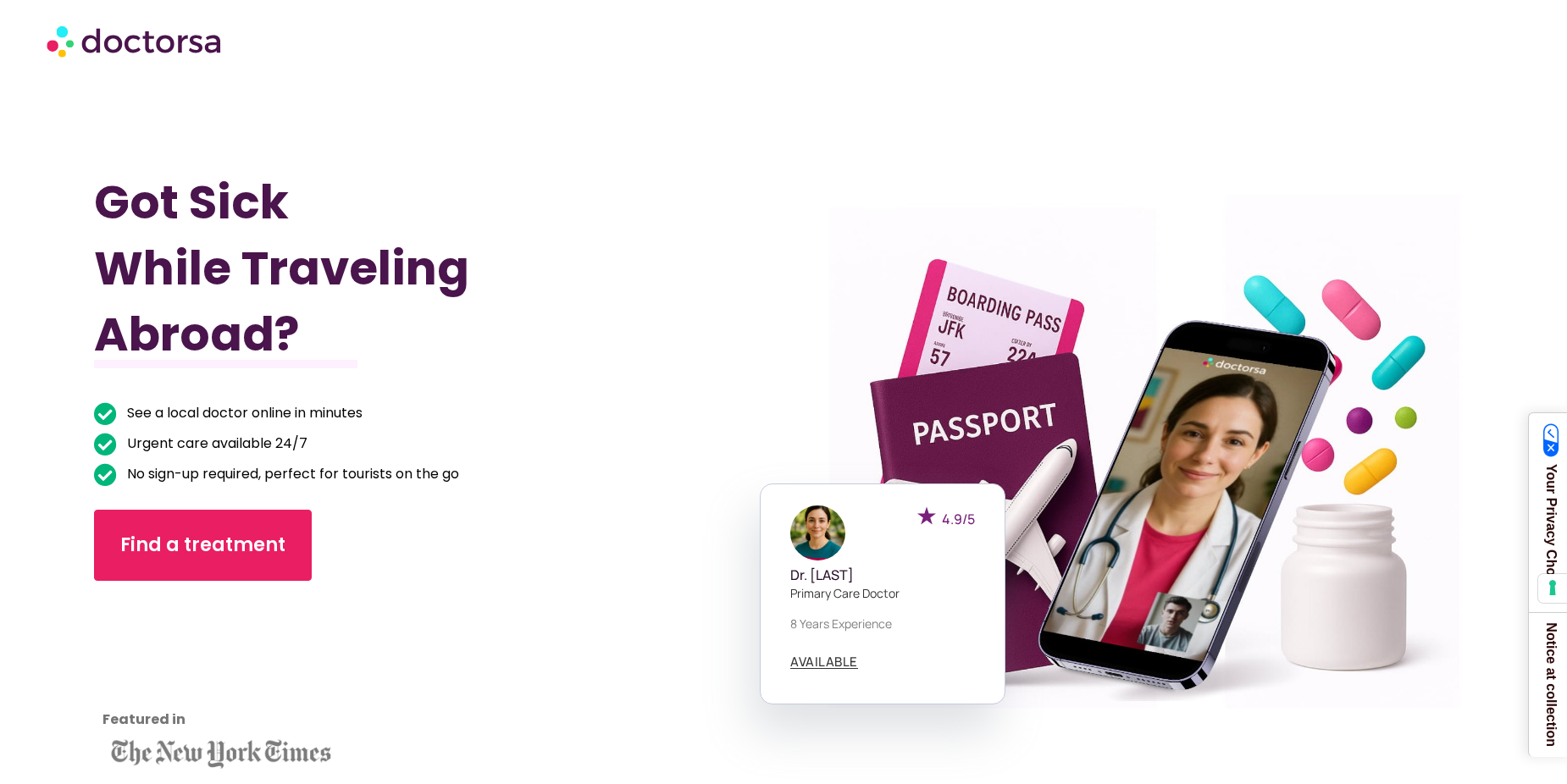 drag, startPoint x: 1484, startPoint y: 190, endPoint x: 899, endPoint y: 157, distance: 585.93003 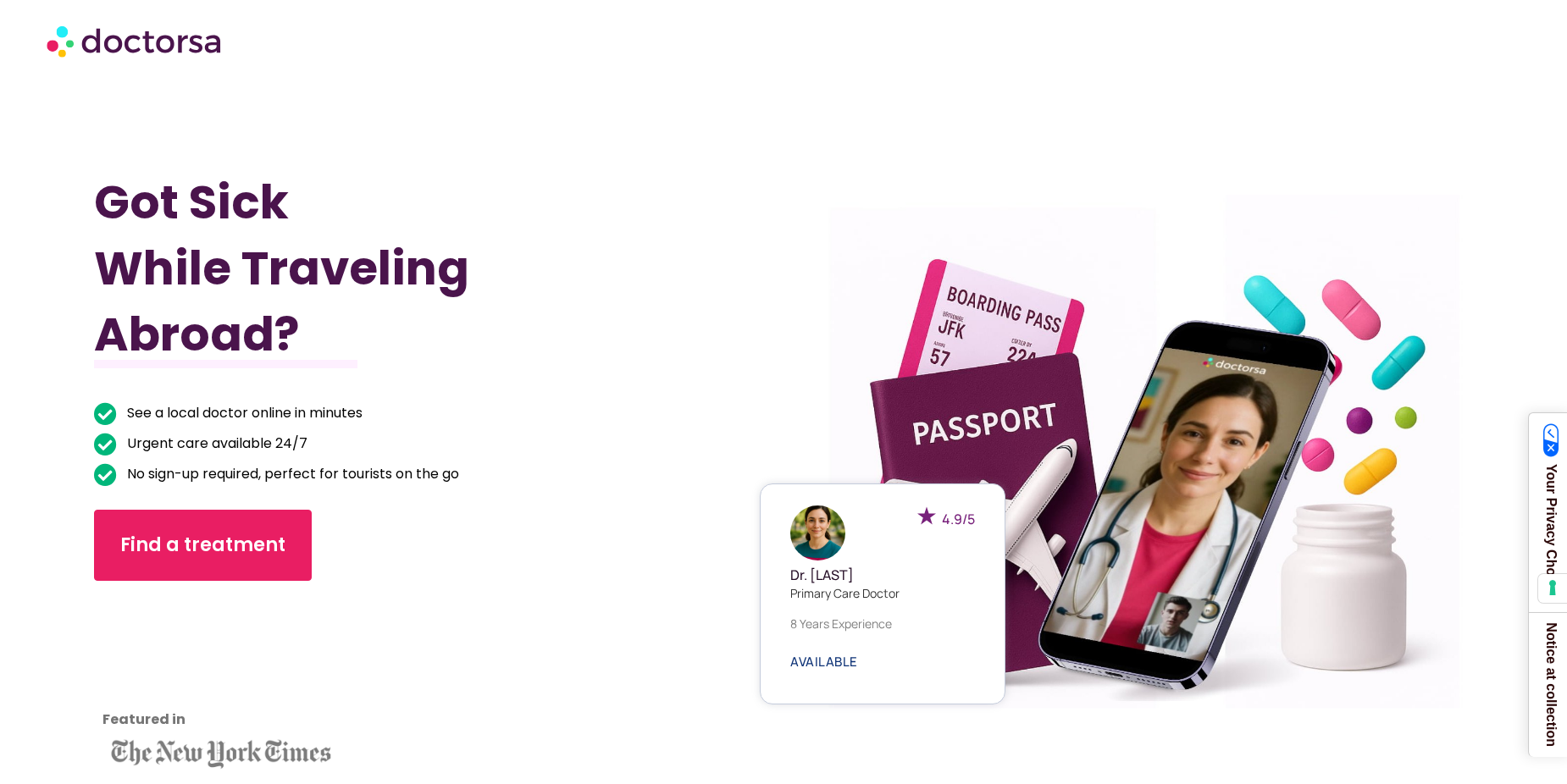 click on "AVAILABLE" at bounding box center (824, 661) 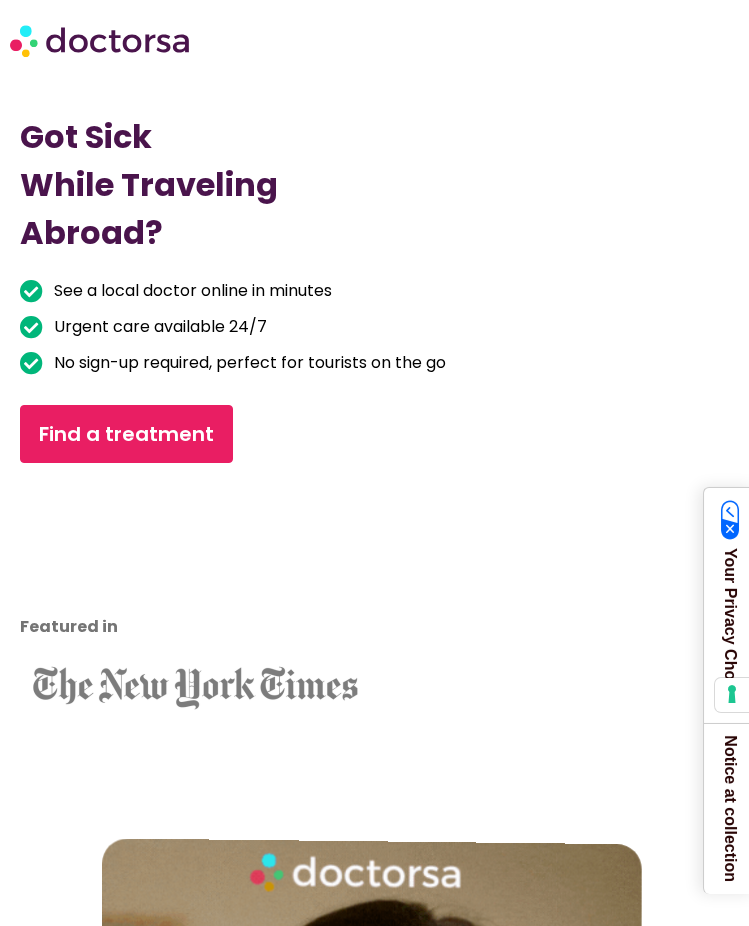 click on "Got Sick  While Traveling  Abroad?
See a local doctor online in minutes
Urgent care available 24/7
No sign-up required, perfect for tourists on the go
Find a treatment
Featured in" at bounding box center (374, 417) 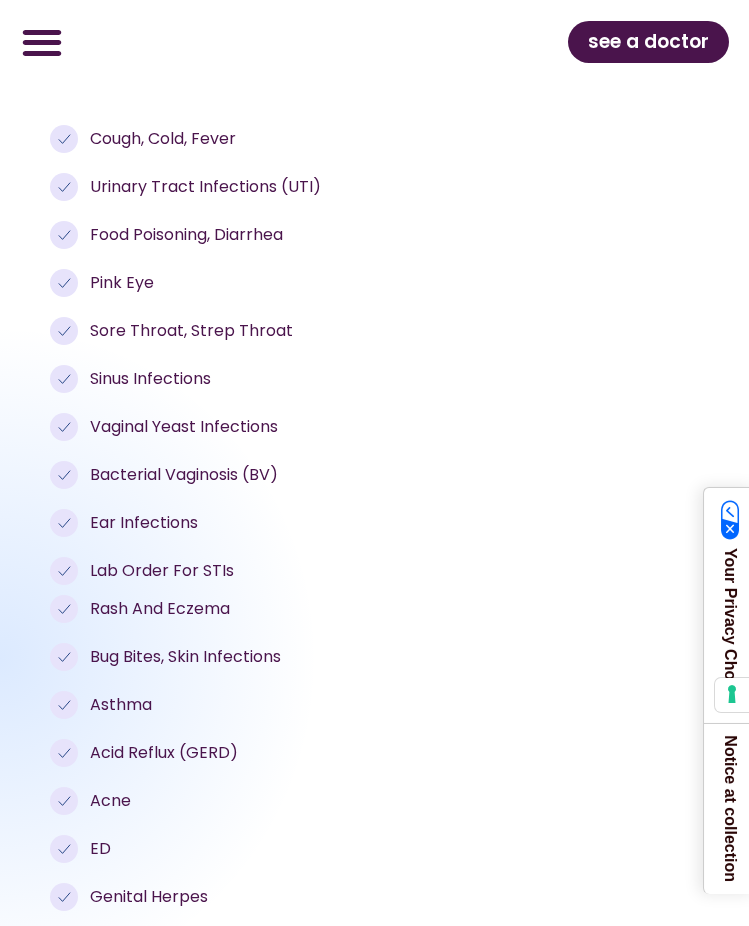 scroll, scrollTop: 4900, scrollLeft: 0, axis: vertical 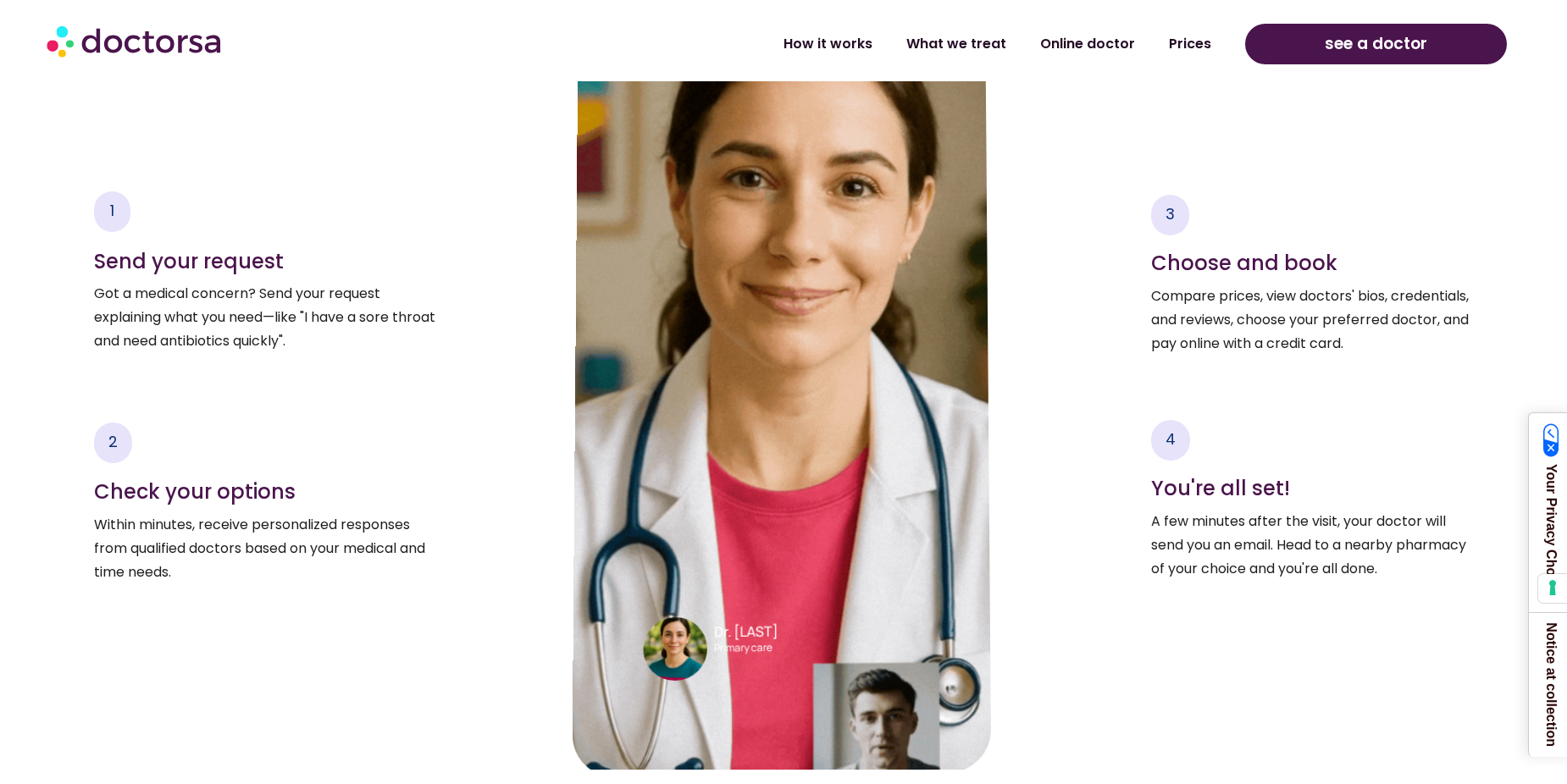 click on "3" at bounding box center [1170, 213] 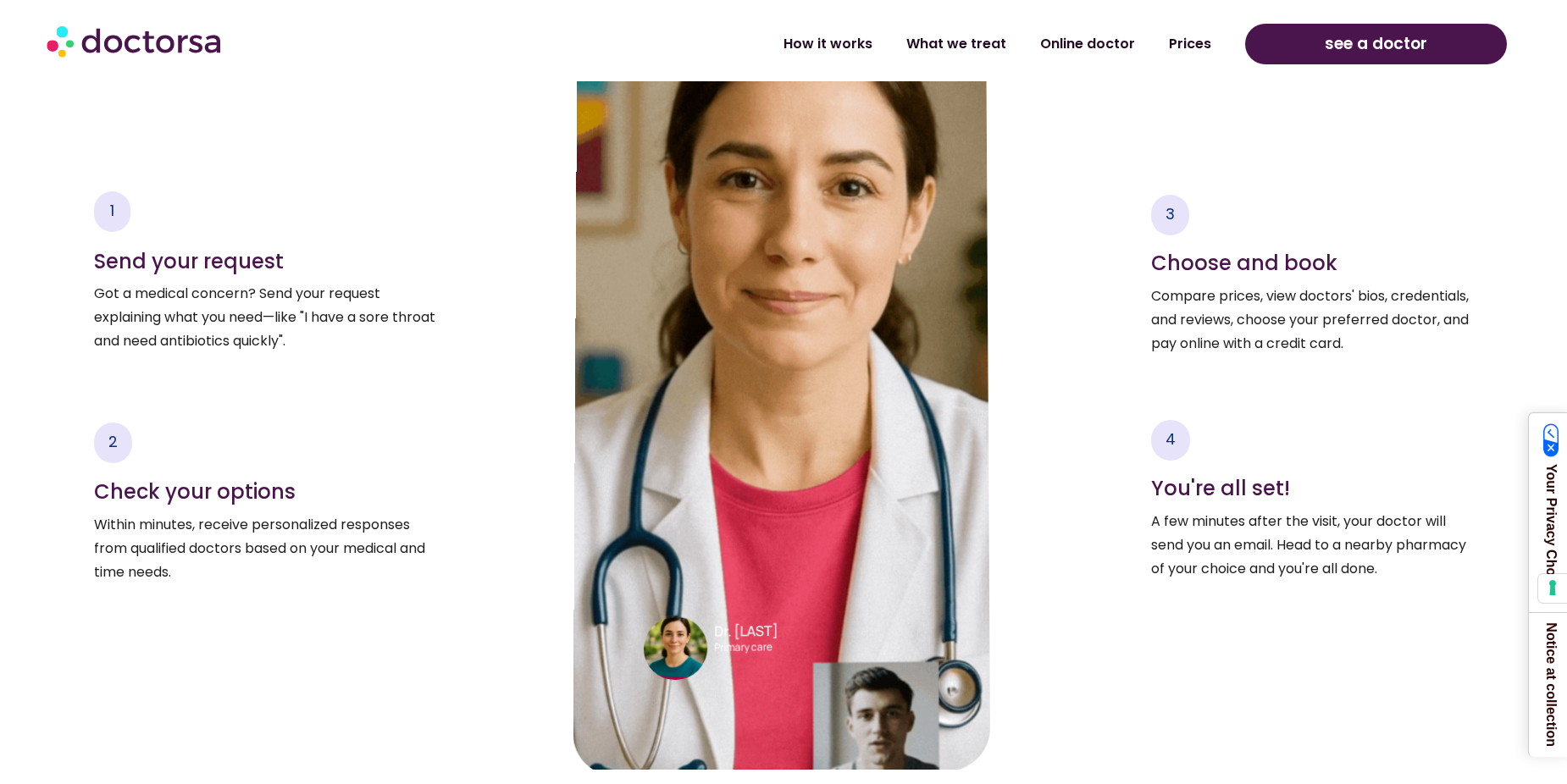 click on "Choose and book" at bounding box center (1312, 263) 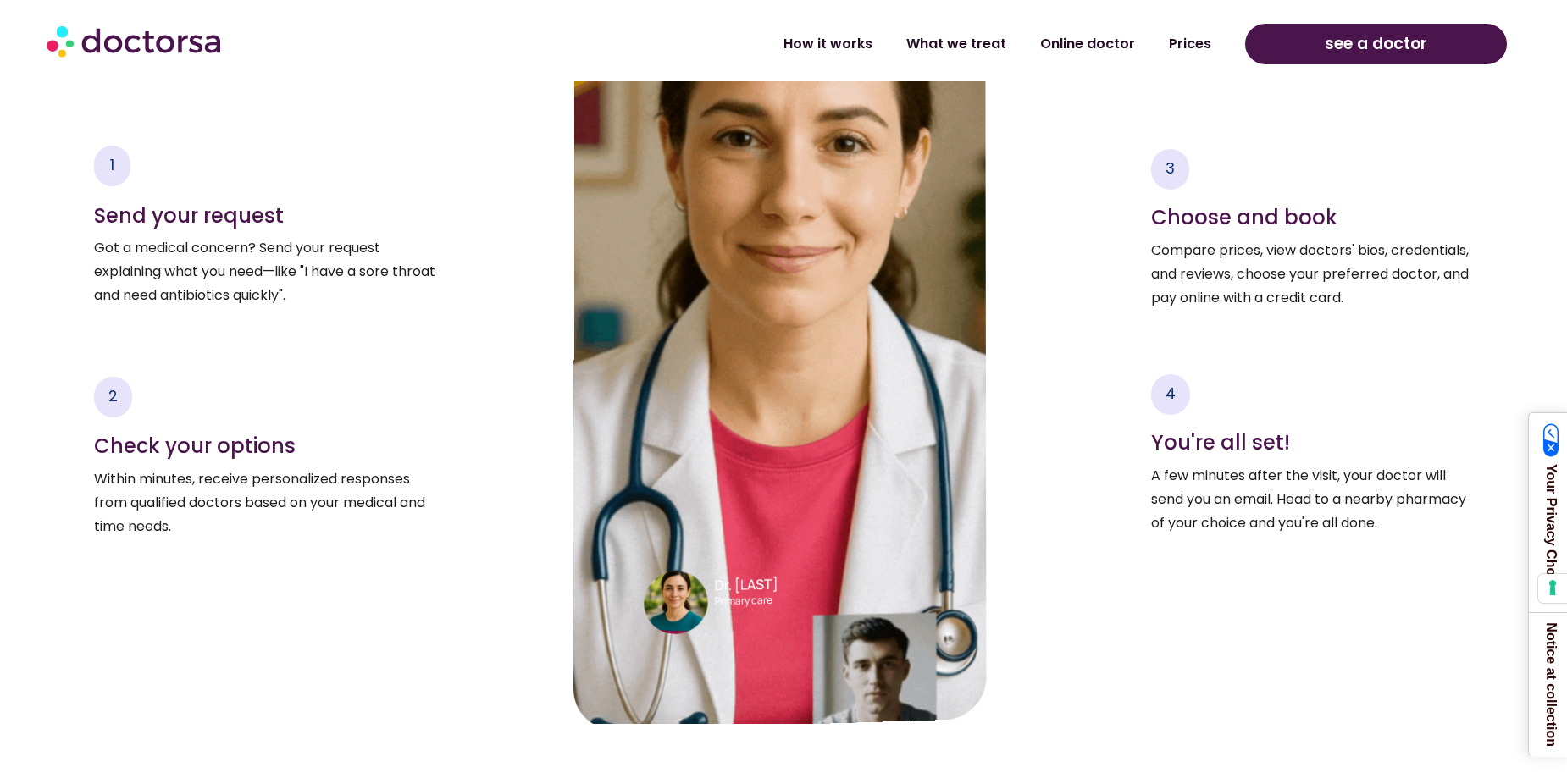 scroll, scrollTop: 2882, scrollLeft: 0, axis: vertical 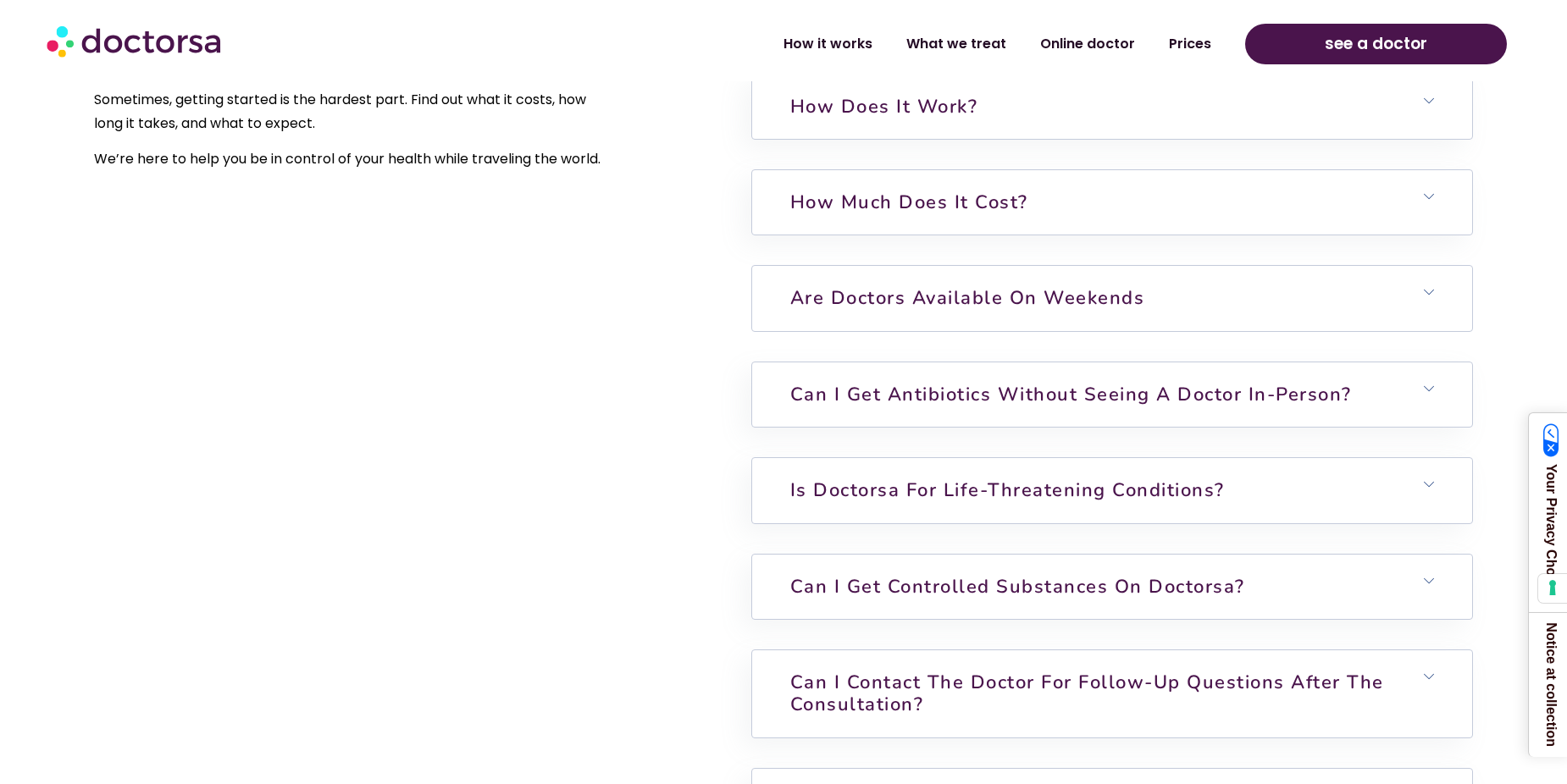 click on "Are doctors available on weekends" at bounding box center [967, 298] 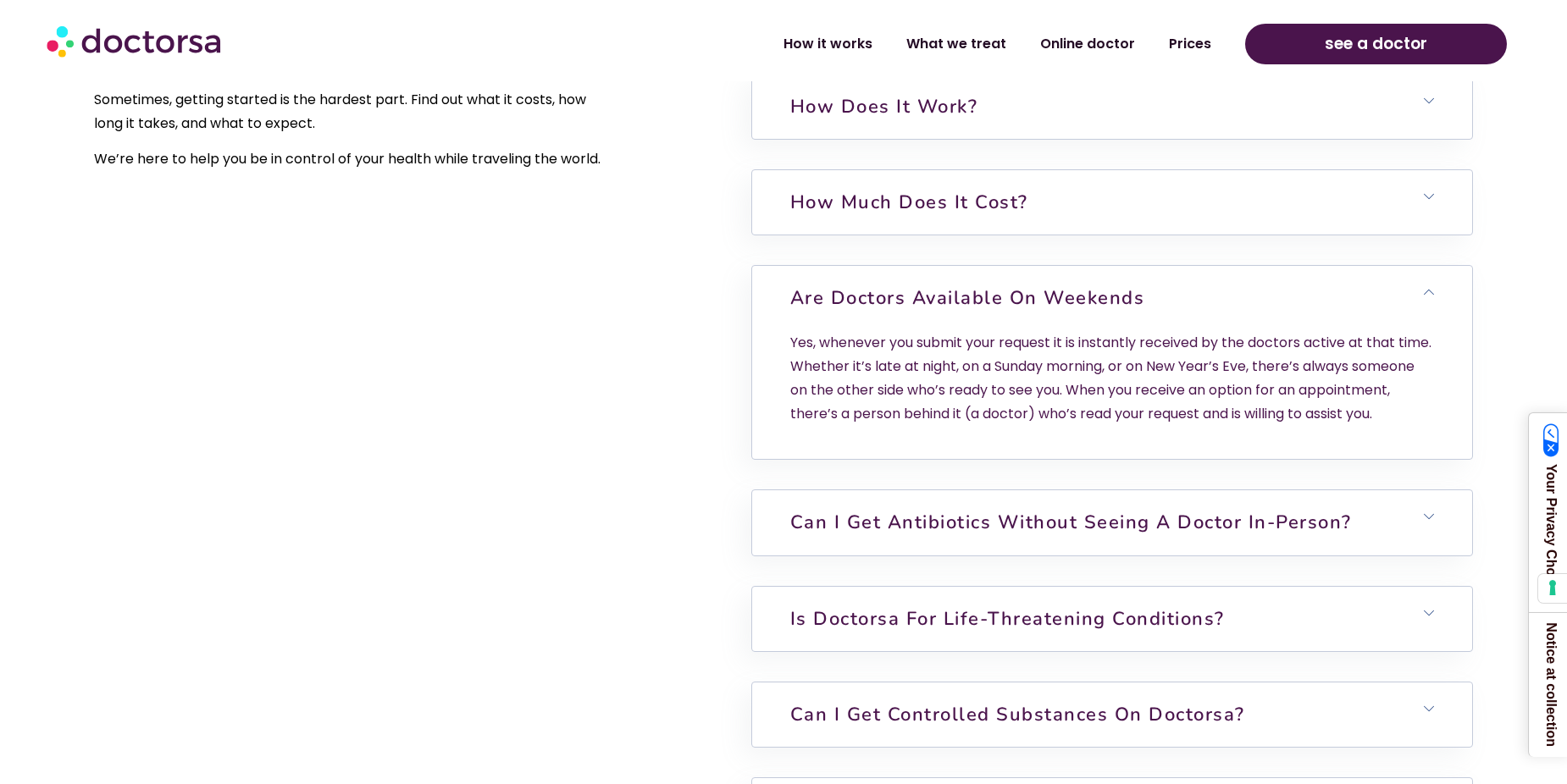 click on "Do doctors speak English?
All Doctorsa physicians are fluent in English, and each one is carefully verified for language proficiency to ensure seamless communication.
How does it work?
Complete the  intake form  and confirm your request through WhatsApp or text. You’ll quickly get different visit options from available doctors. Pick the one you like and proceed to online payment. Video visits are browser-based, so no apps are needed. Click the link you’ll receive to start your video visit in your browser. After the consultation, expect to receive an email from the doctor within a few minutes. Show it or print it for medication purchase at the pharmacy of your choice." at bounding box center (1071, 626) 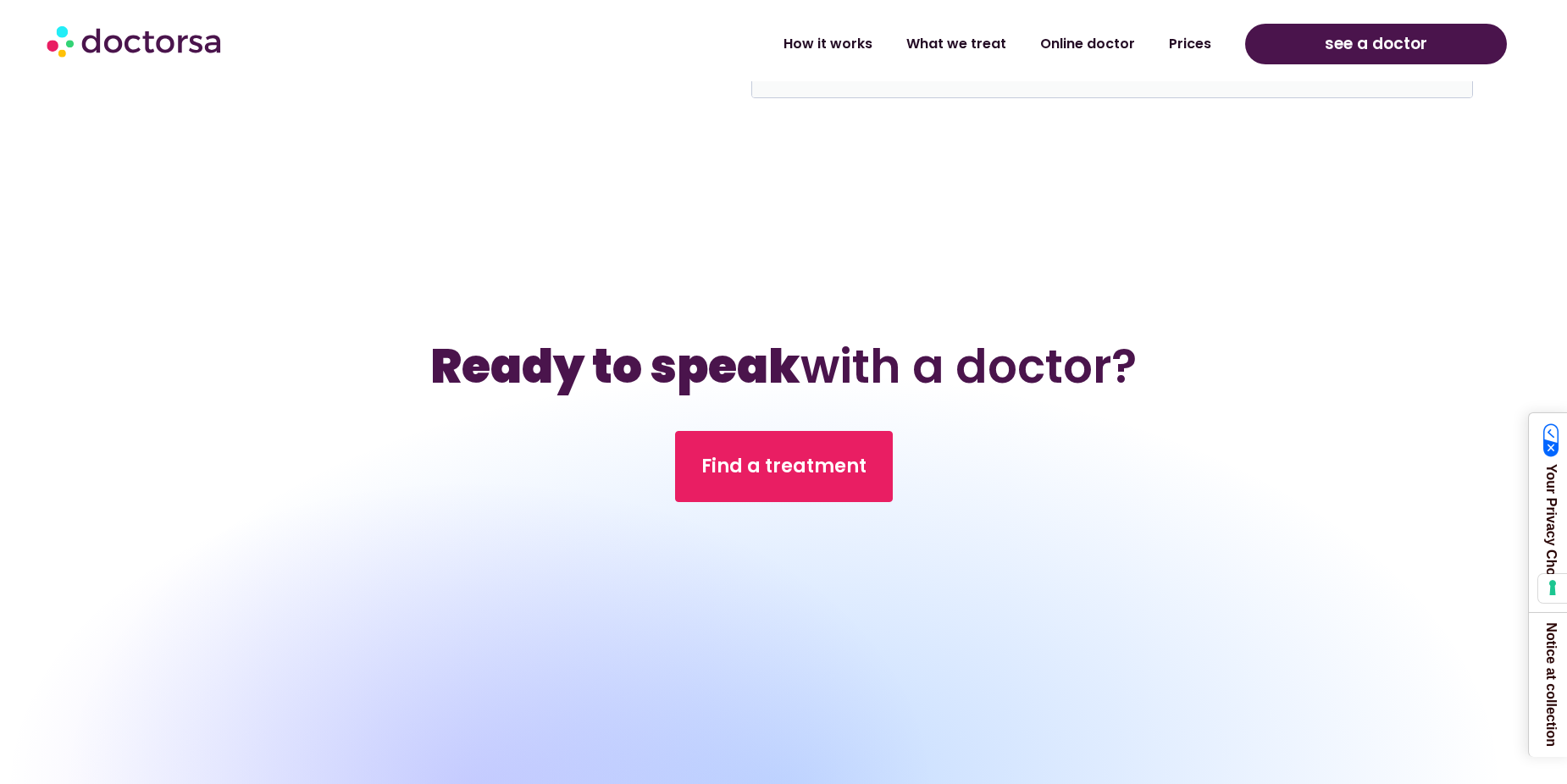 scroll, scrollTop: 5588, scrollLeft: 0, axis: vertical 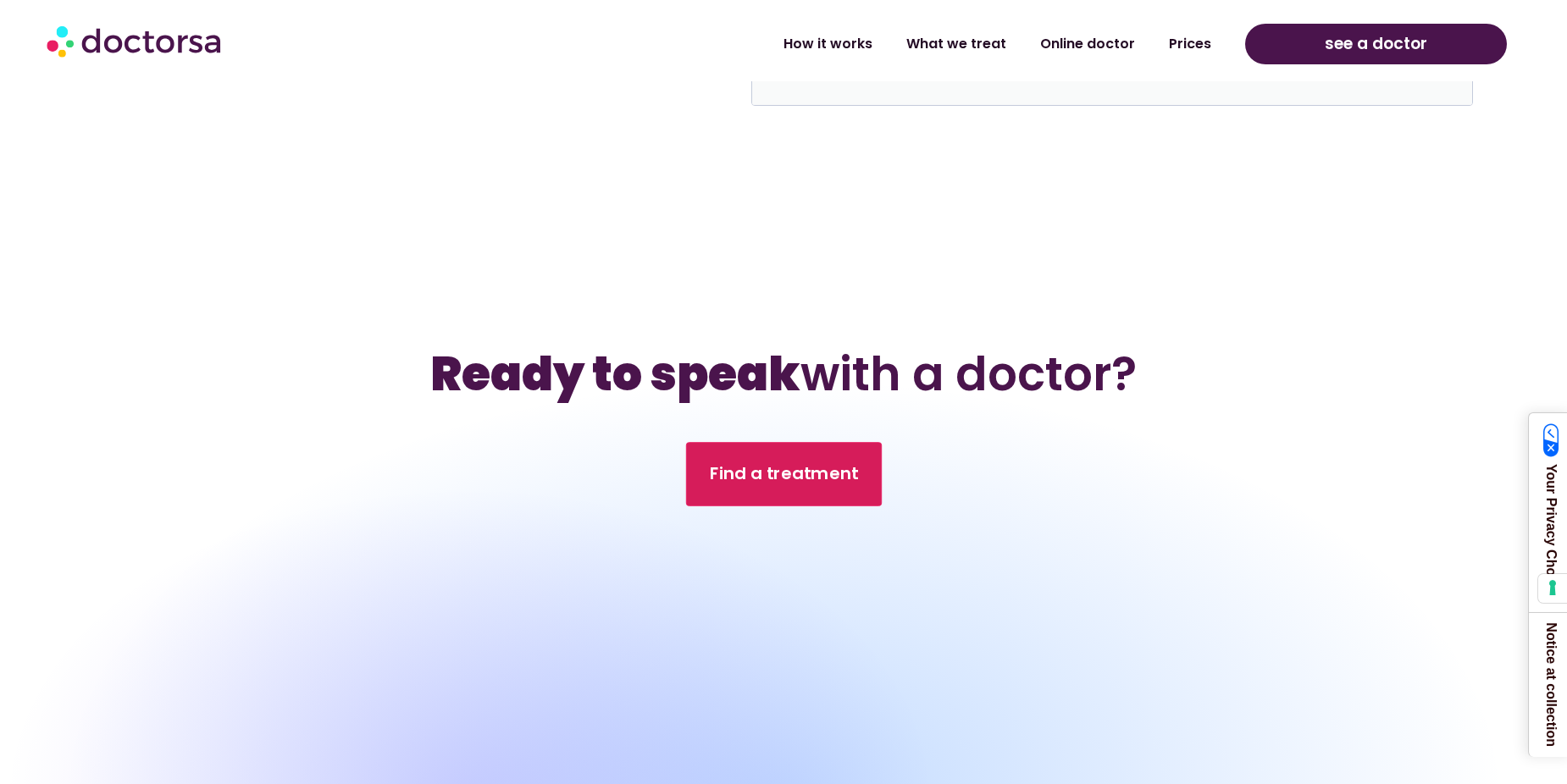 click on "Find a treatment" at bounding box center (784, 473) 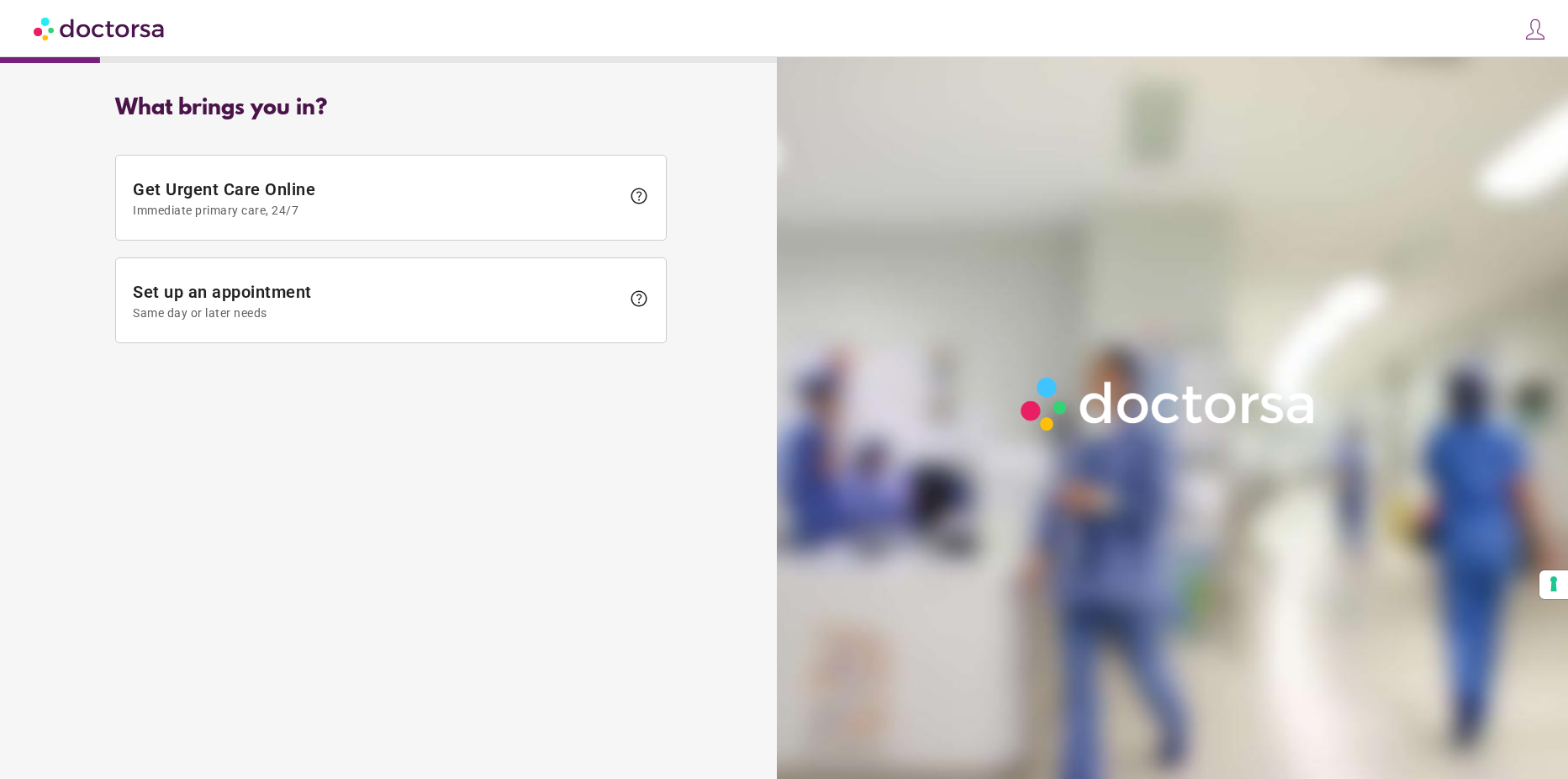 scroll, scrollTop: 0, scrollLeft: 0, axis: both 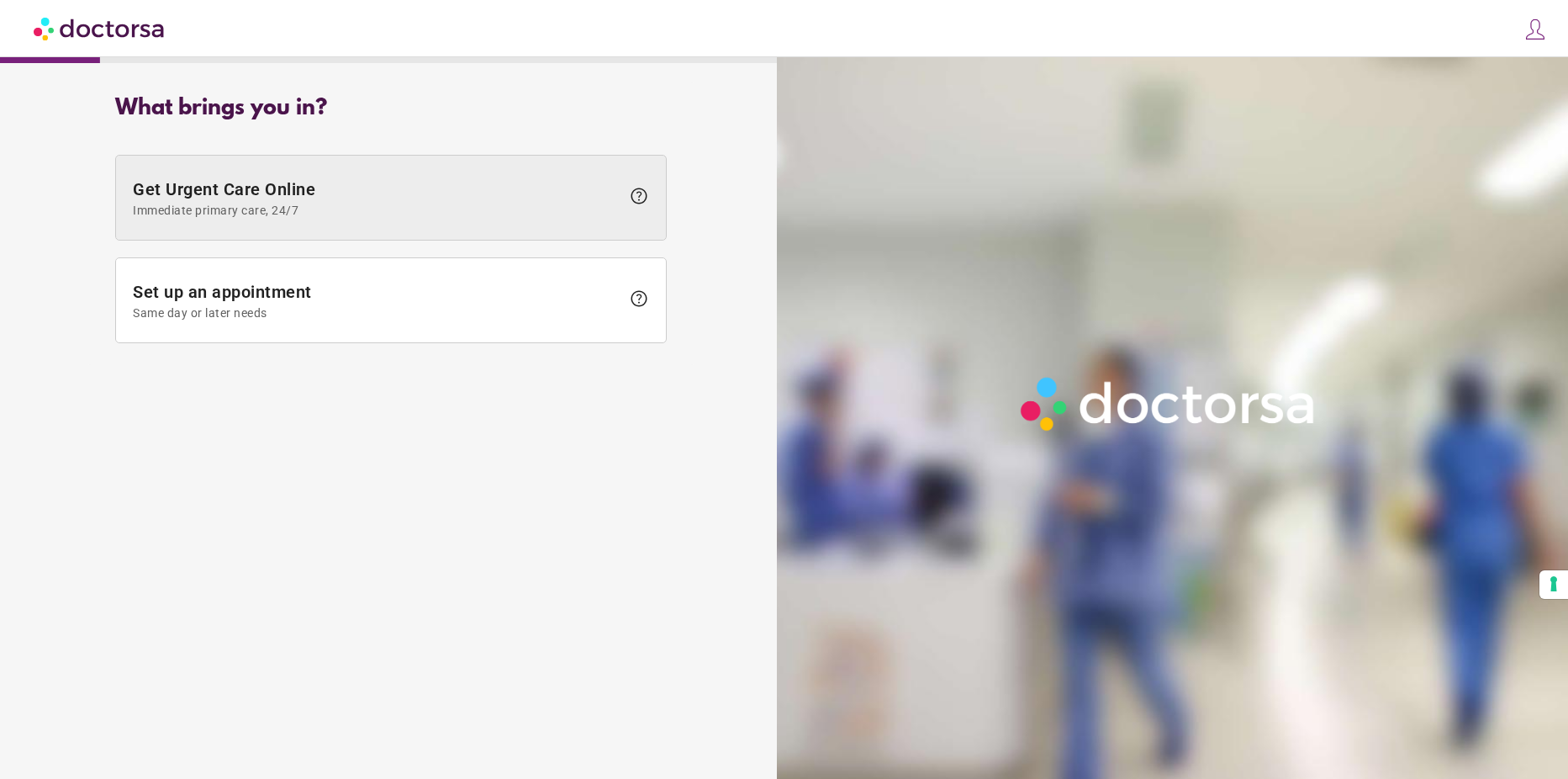 click on "Immediate primary care, 24/7" at bounding box center [377, 210] 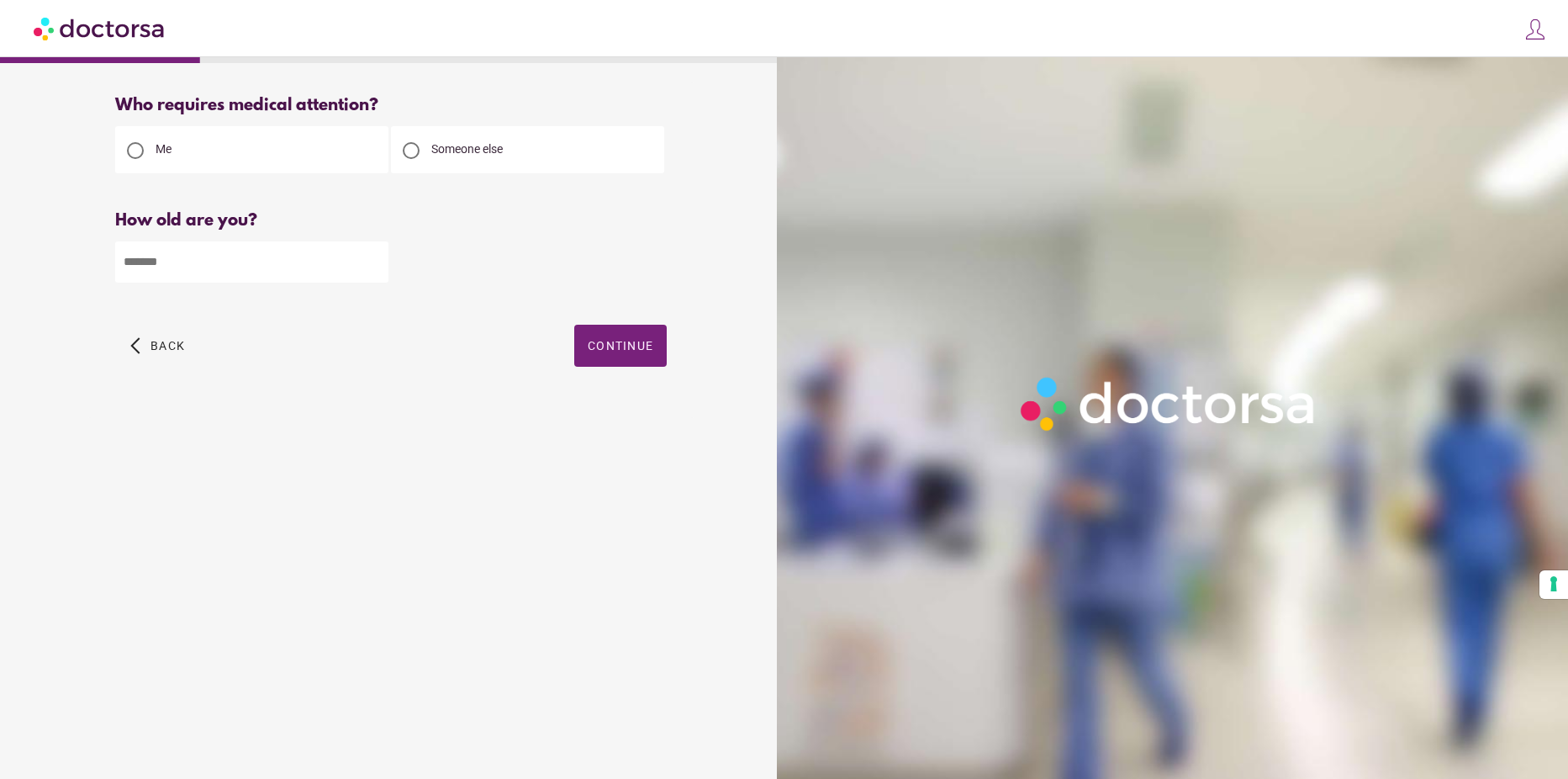 click at bounding box center [411, 151] 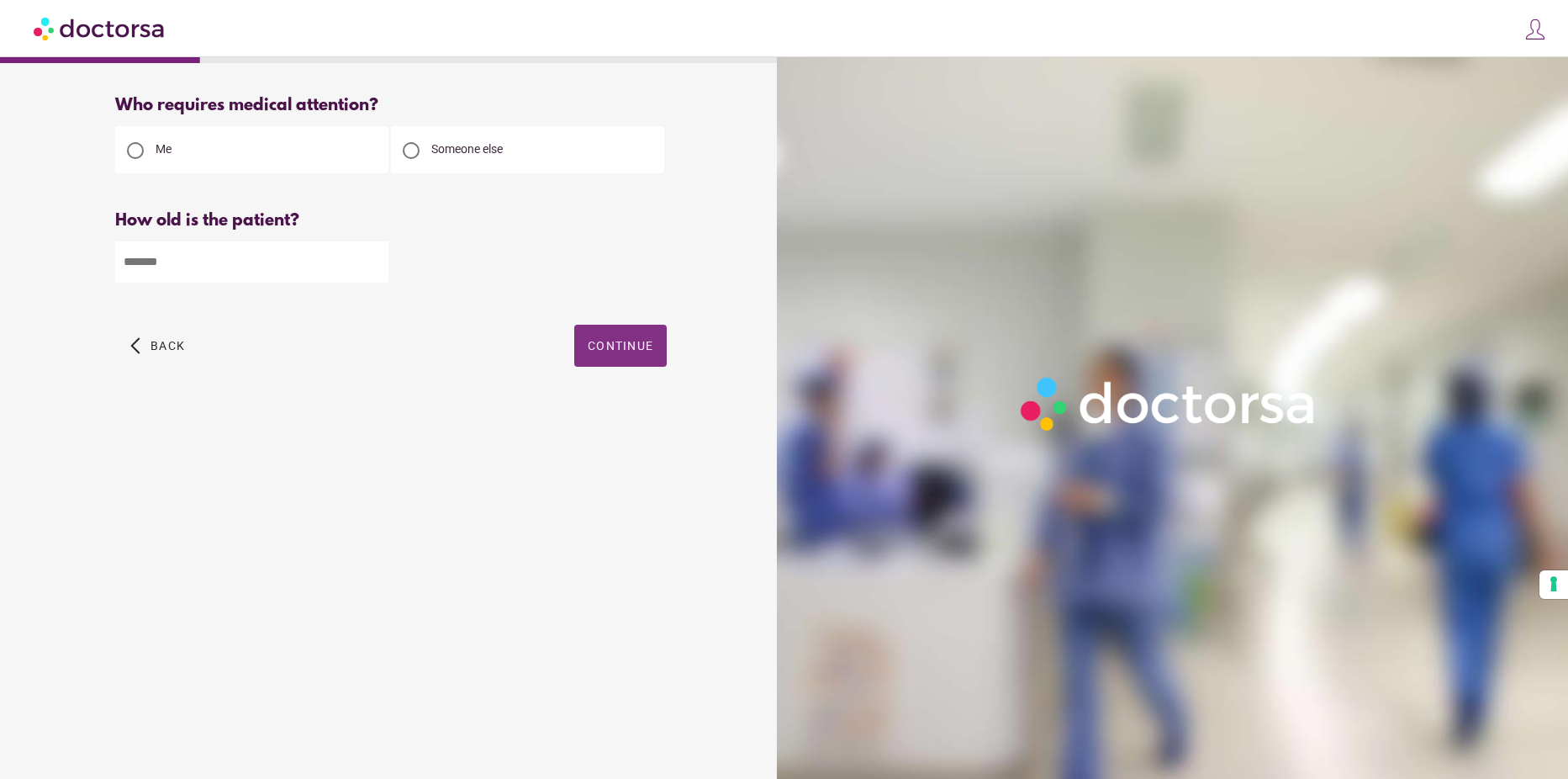 click on "Continue" at bounding box center (620, 346) 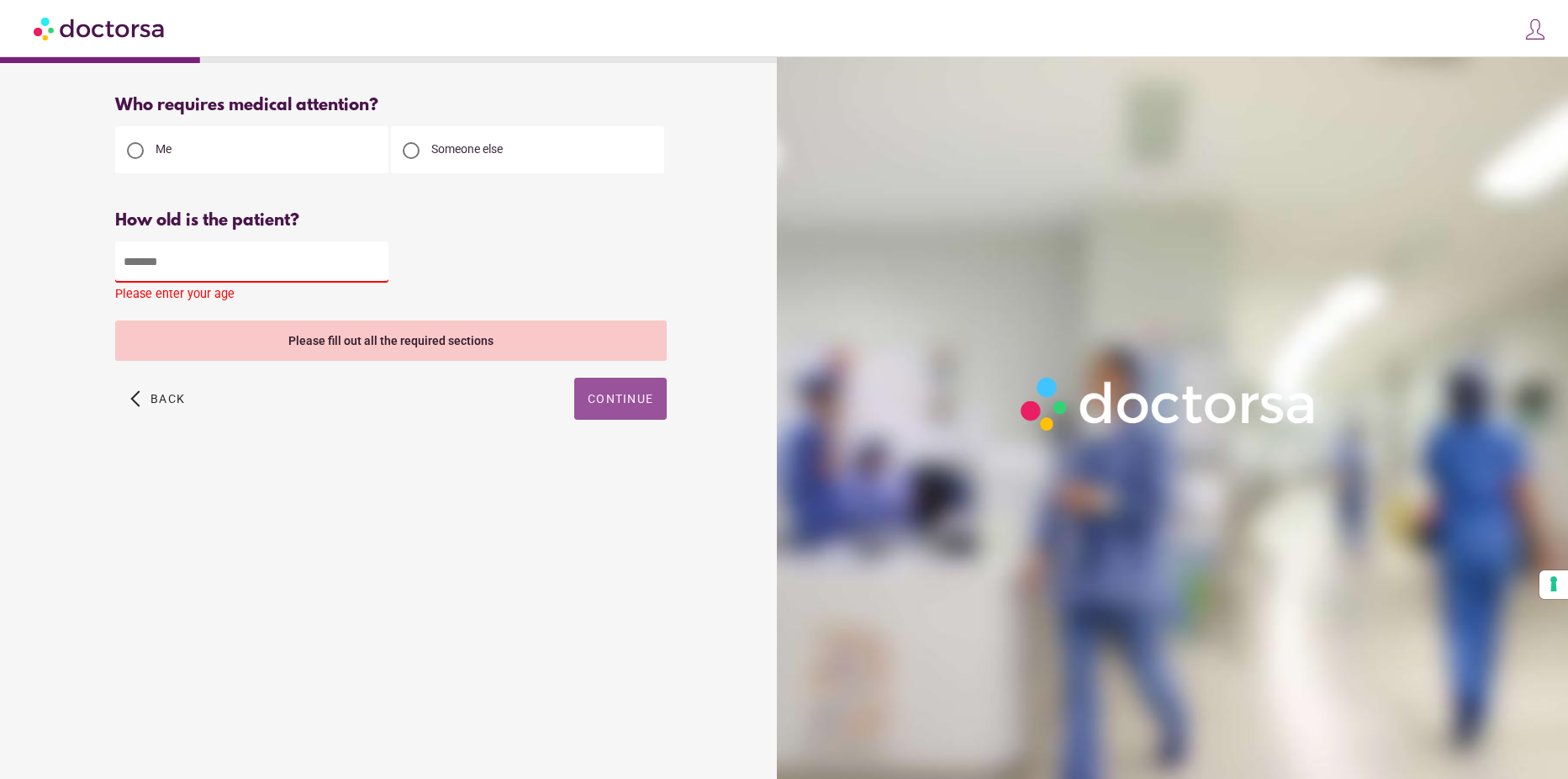 click at bounding box center [251, 262] 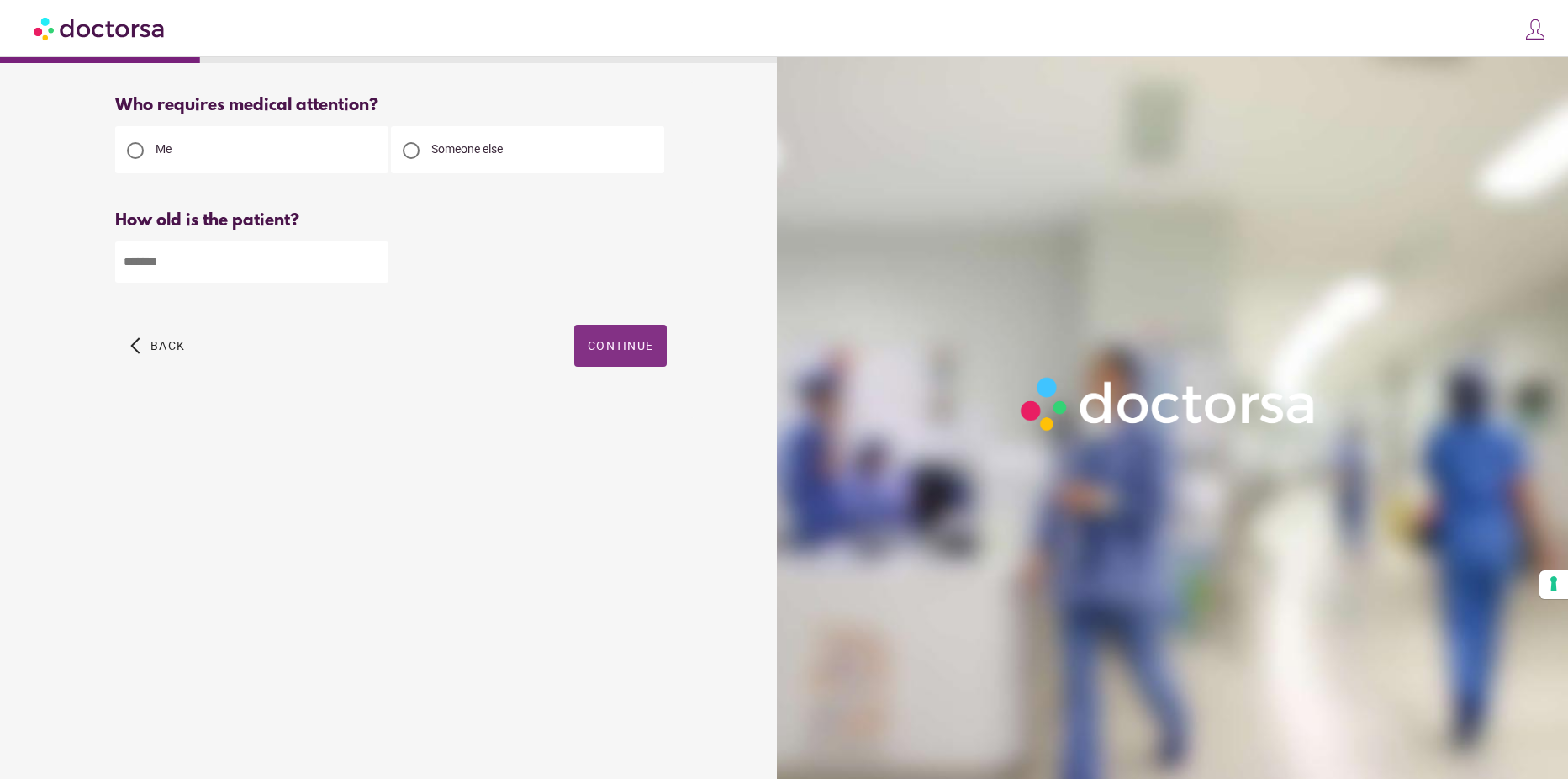 type on "**" 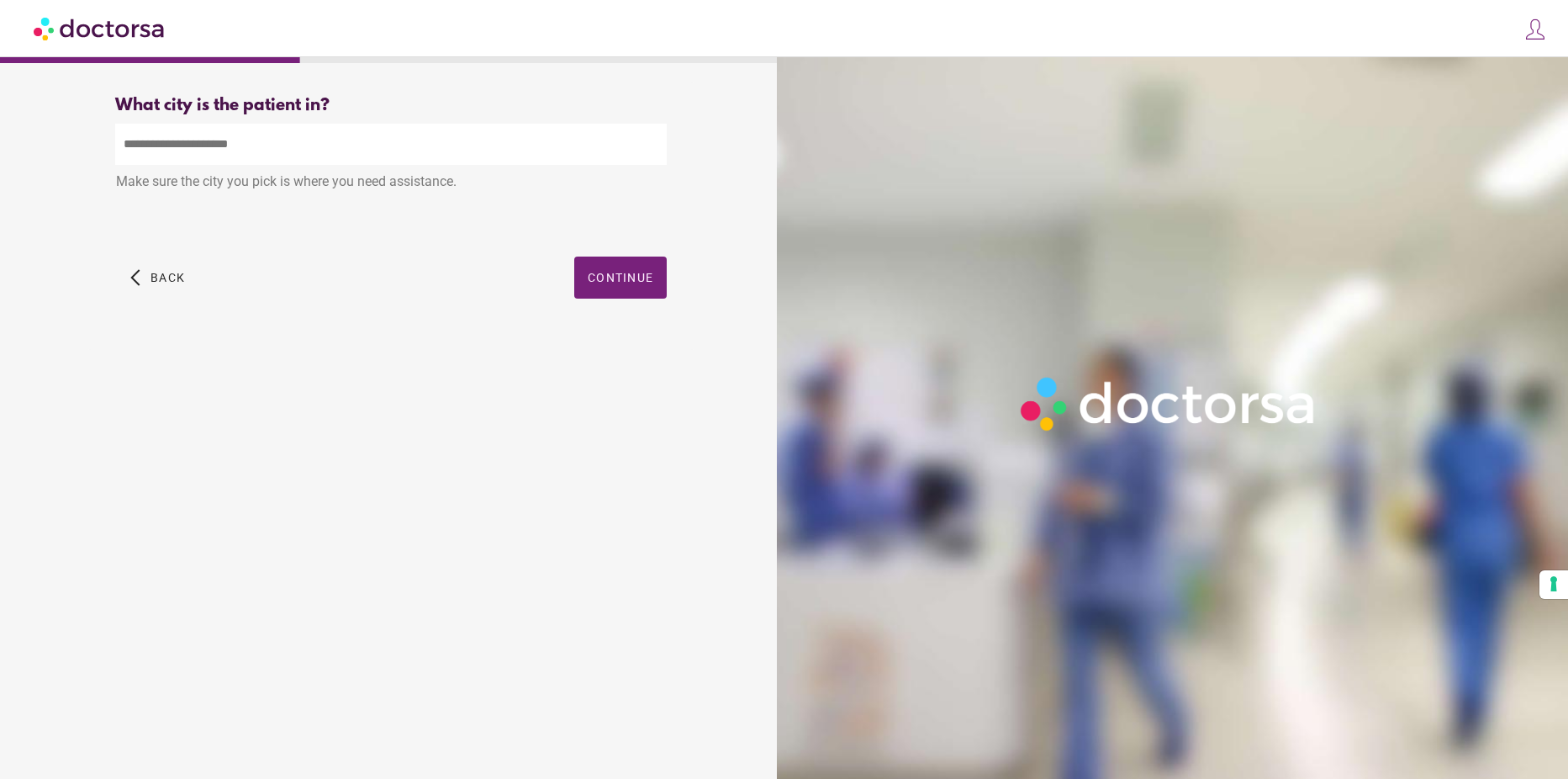 click at bounding box center (391, 144) 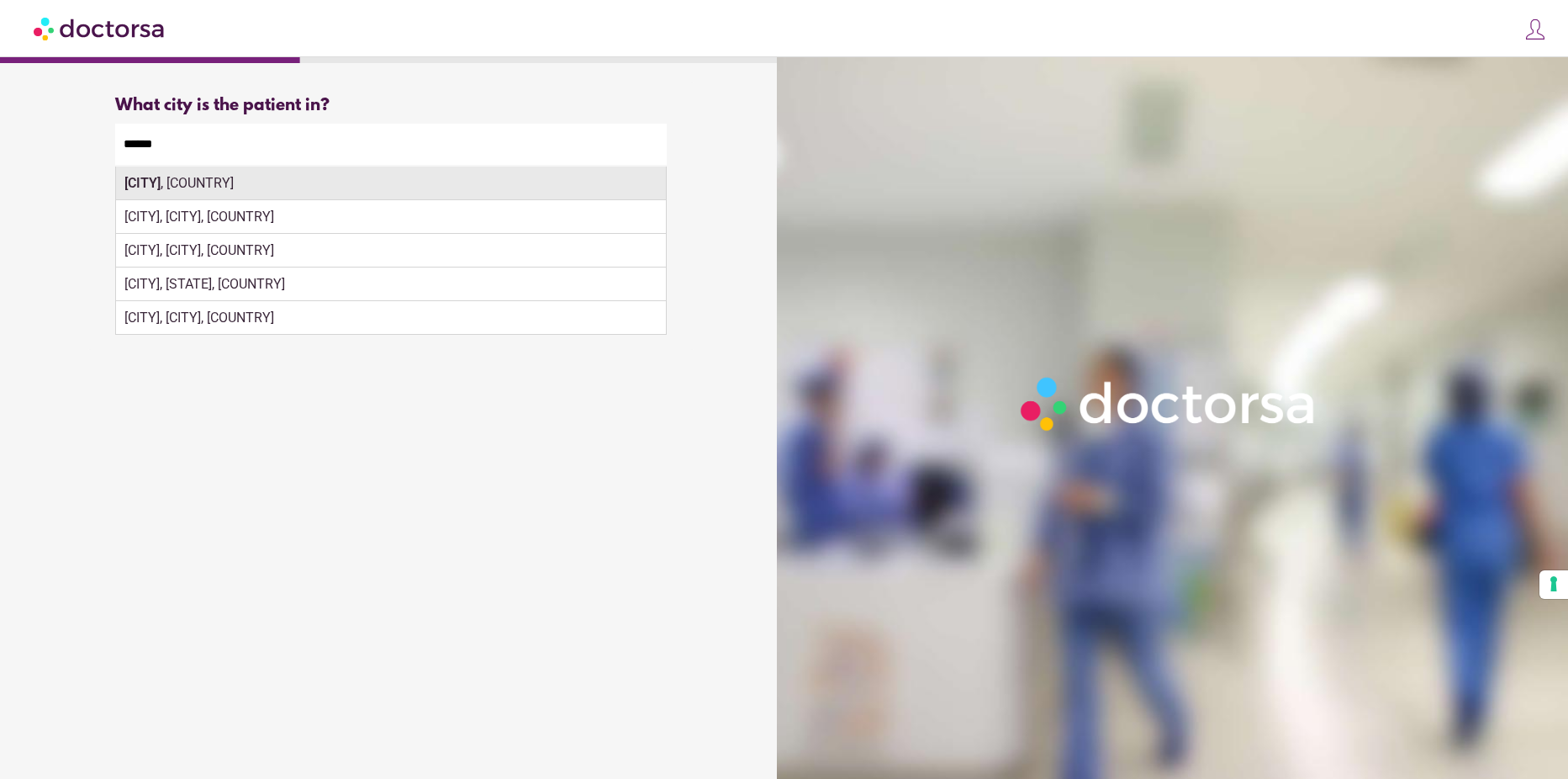 click on "Oporto , Portugal" at bounding box center [391, 183] 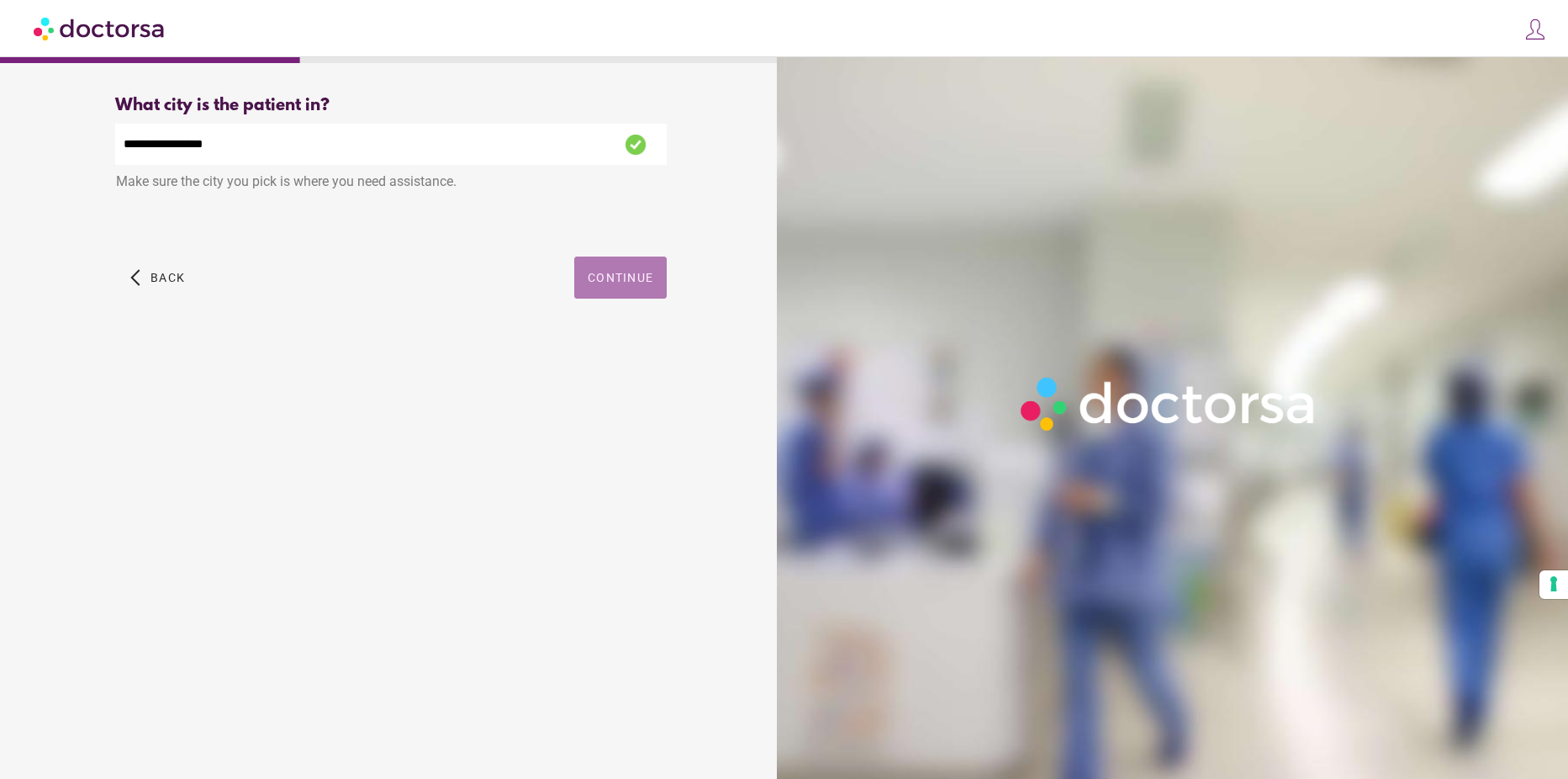 click on "Continue" at bounding box center (620, 278) 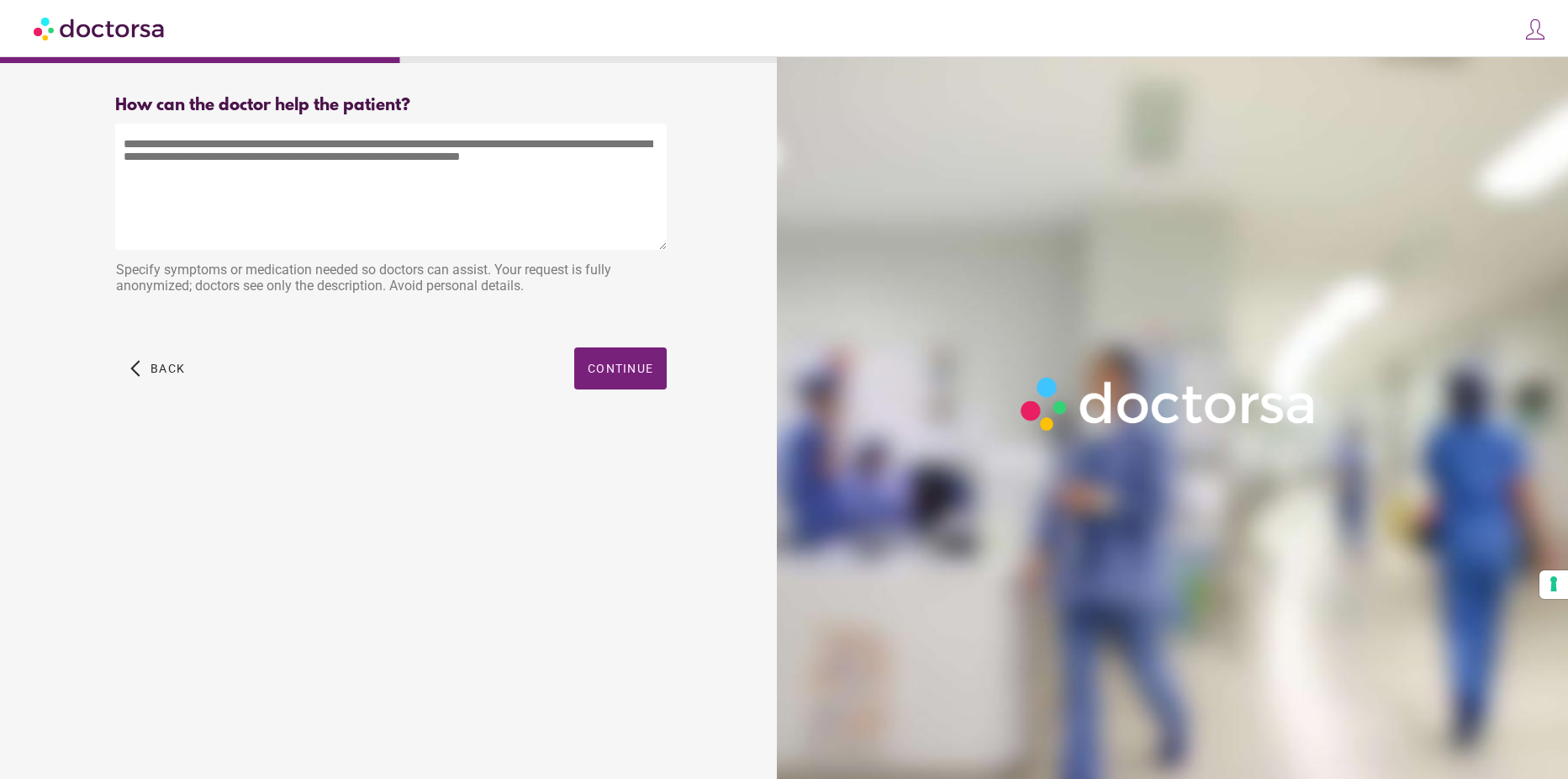 drag, startPoint x: 491, startPoint y: 159, endPoint x: 124, endPoint y: 148, distance: 367.16481 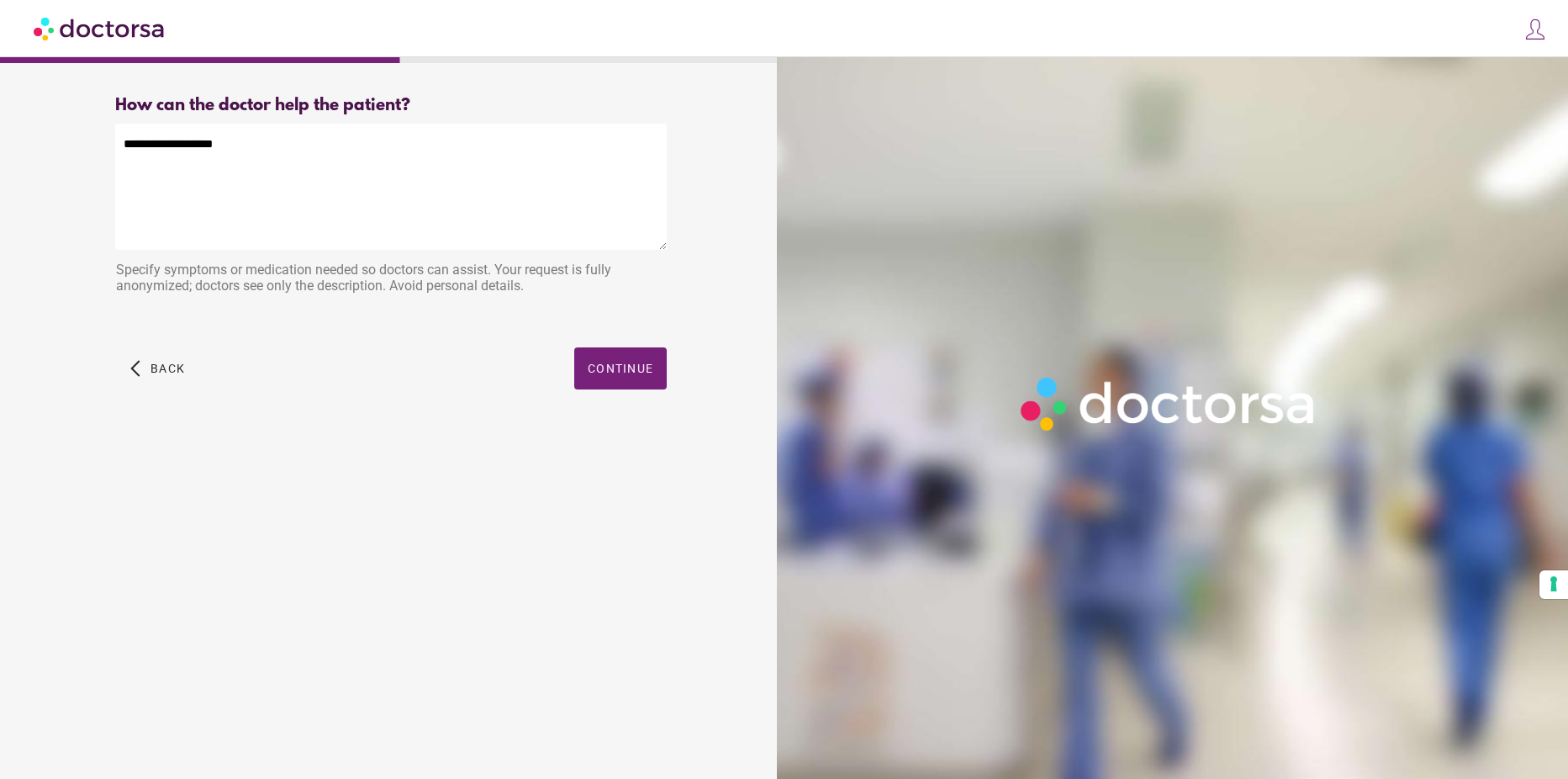 click on "**********" at bounding box center (391, 187) 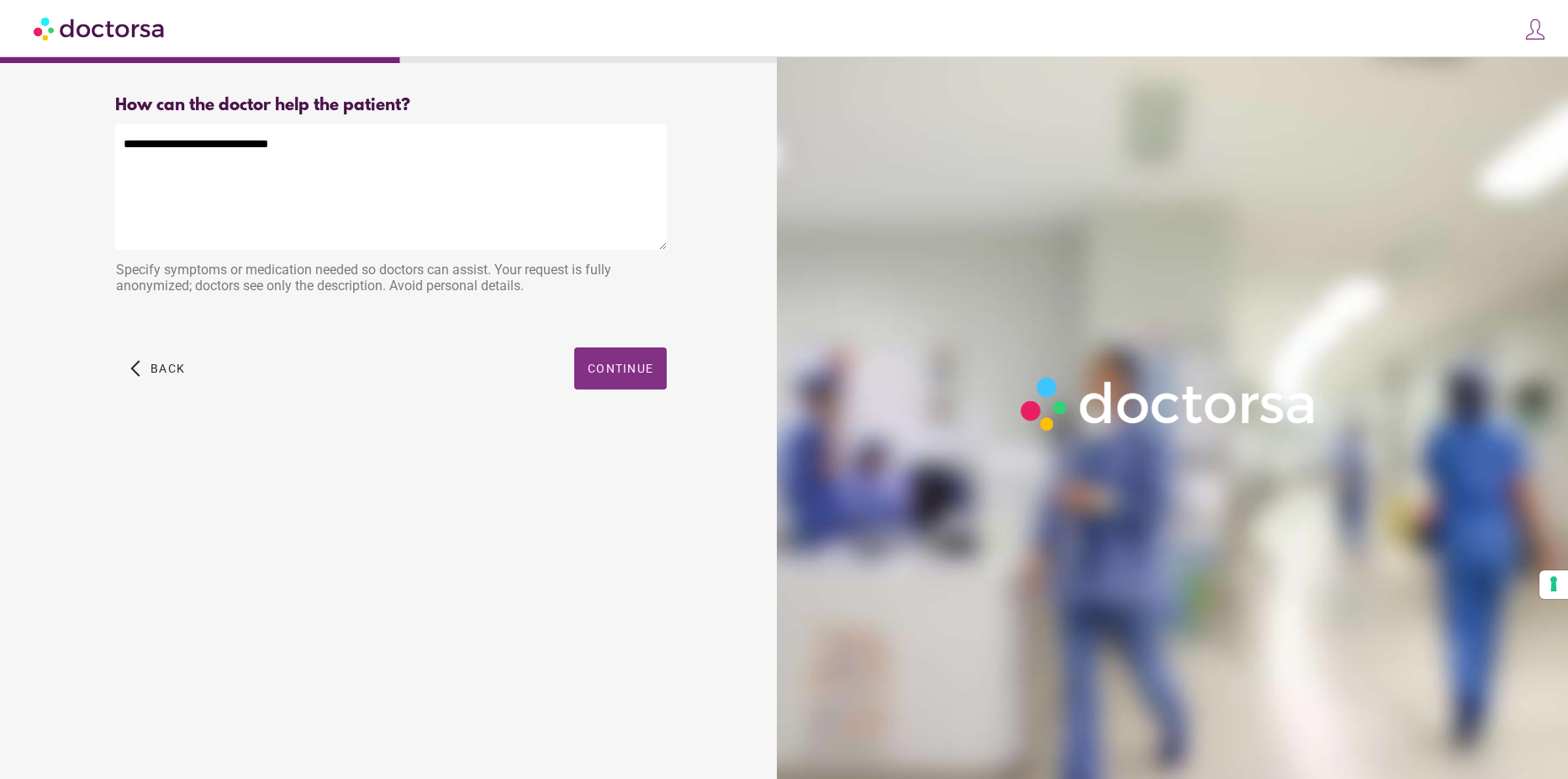 type on "**********" 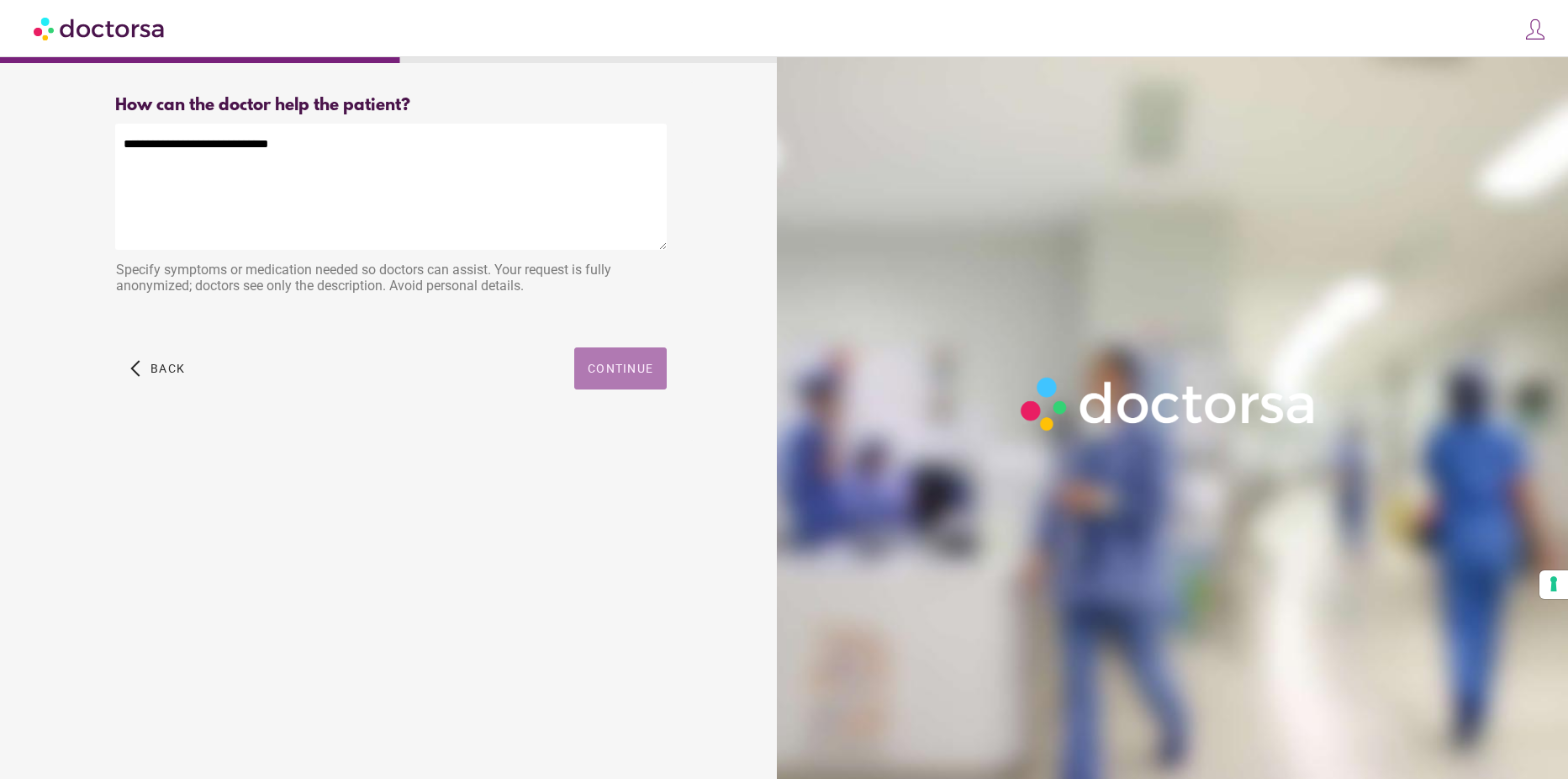 click on "Continue" at bounding box center [620, 368] 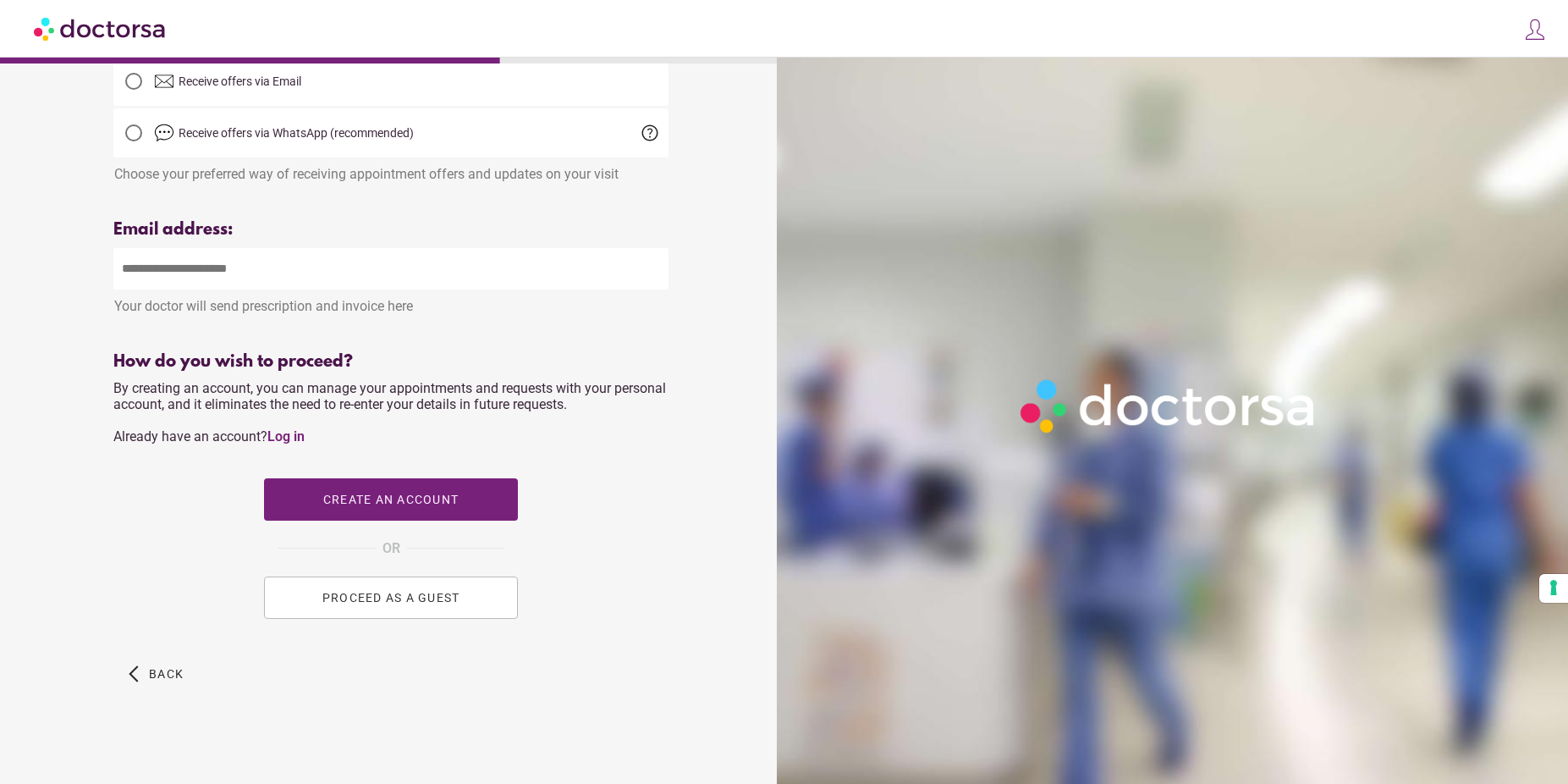 scroll, scrollTop: 472, scrollLeft: 0, axis: vertical 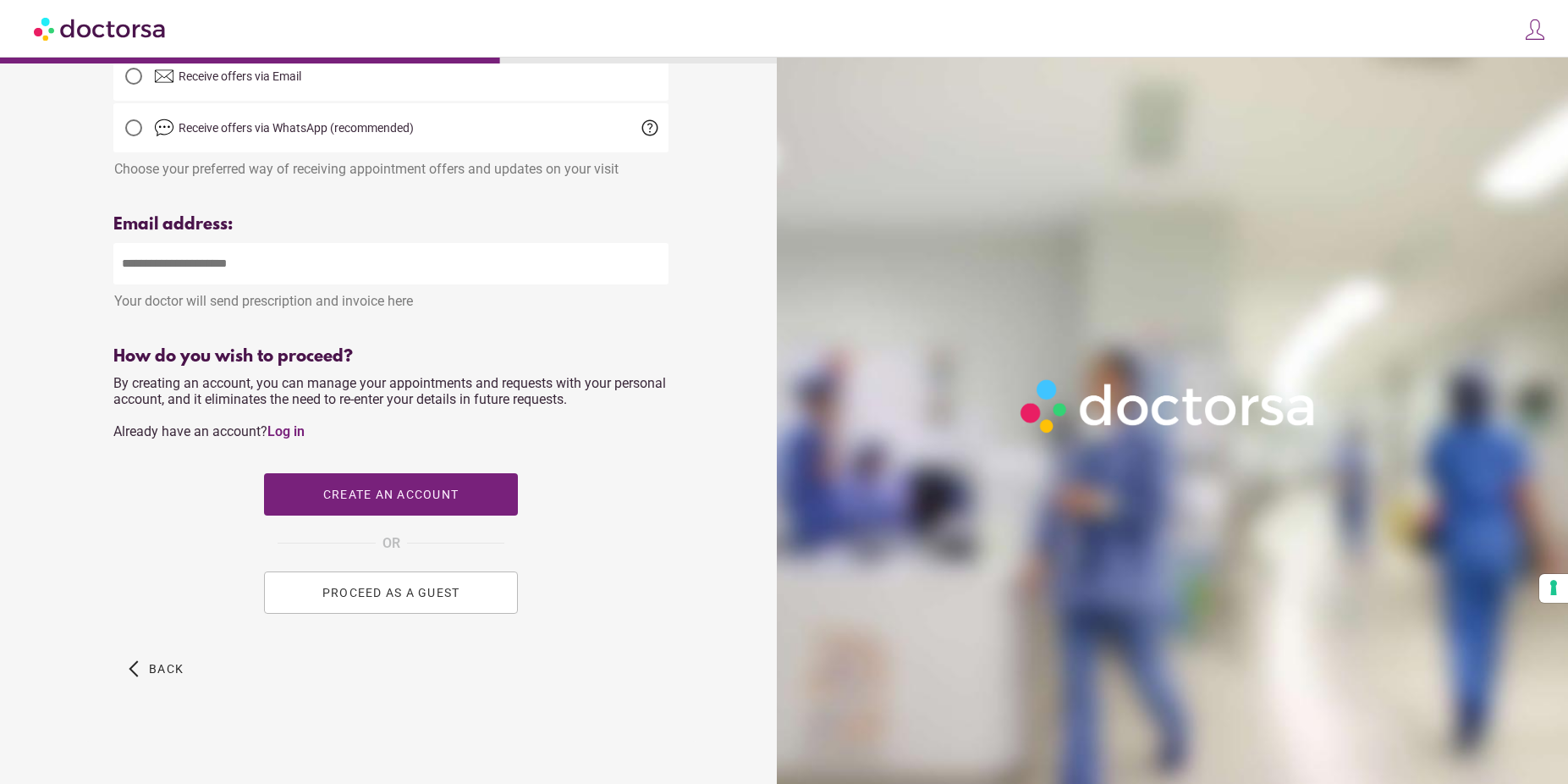 click on "PROCEED AS A GUEST" at bounding box center (391, 593) 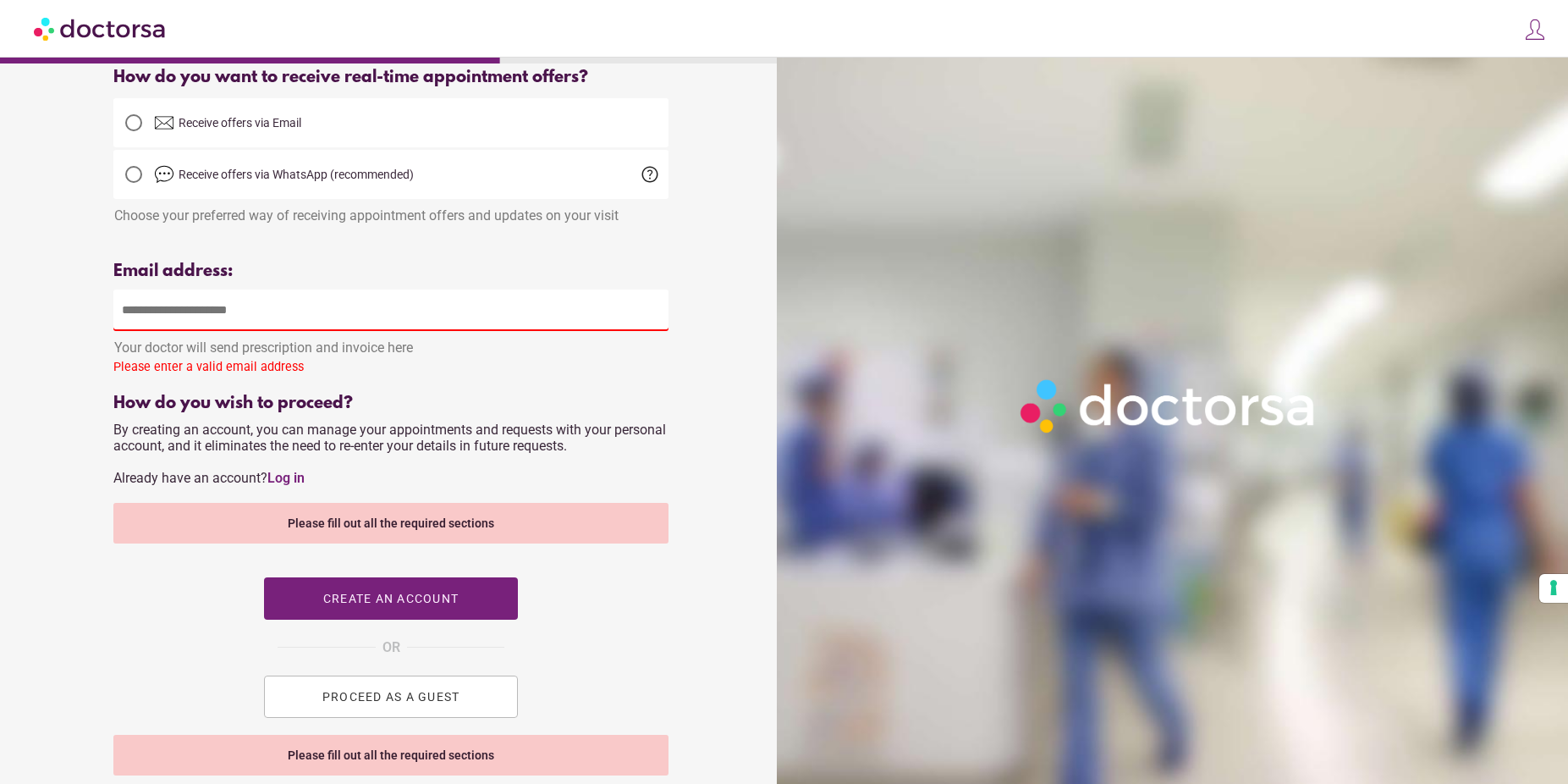 scroll, scrollTop: 423, scrollLeft: 0, axis: vertical 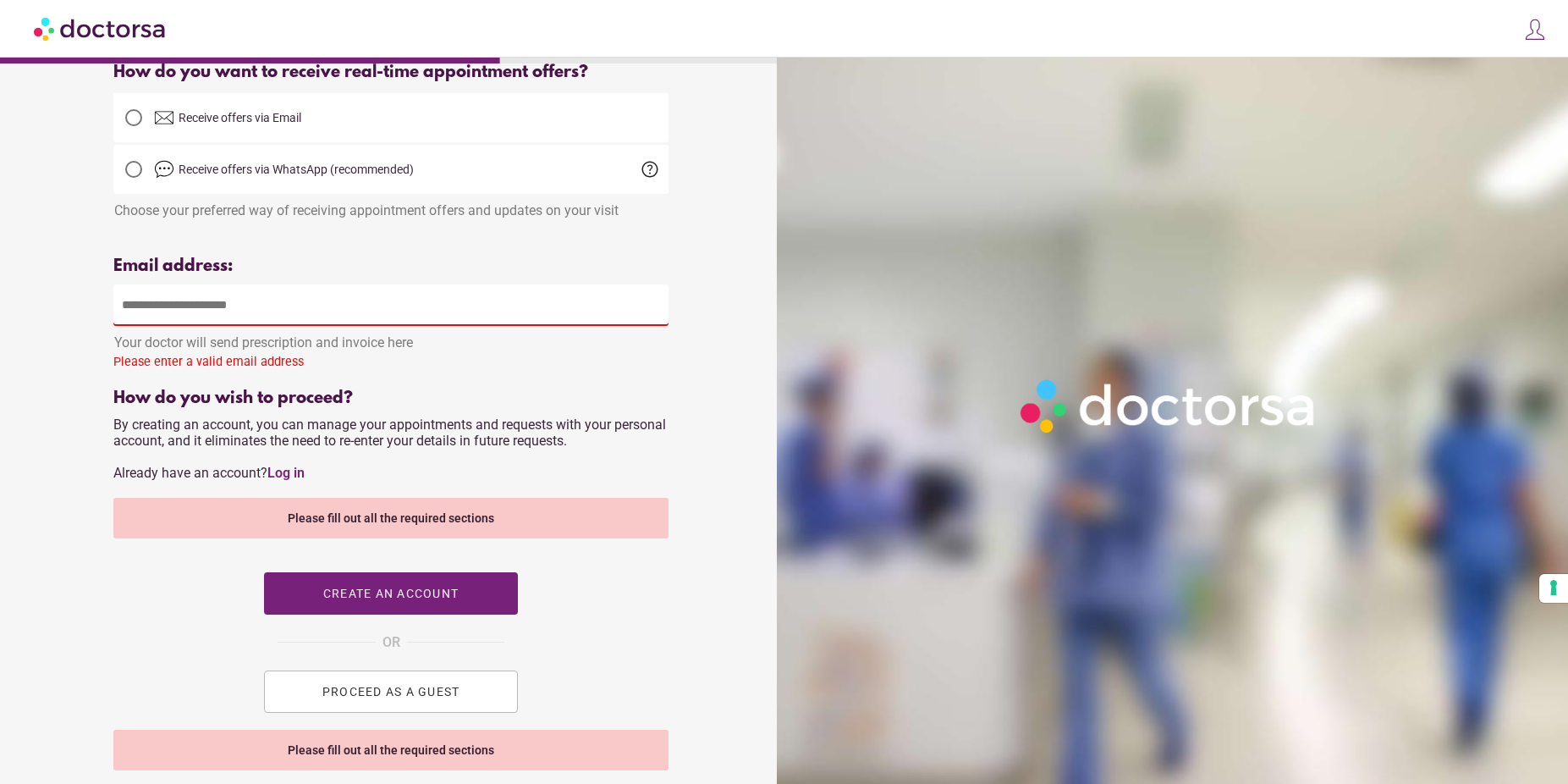 click at bounding box center (1535, 30) 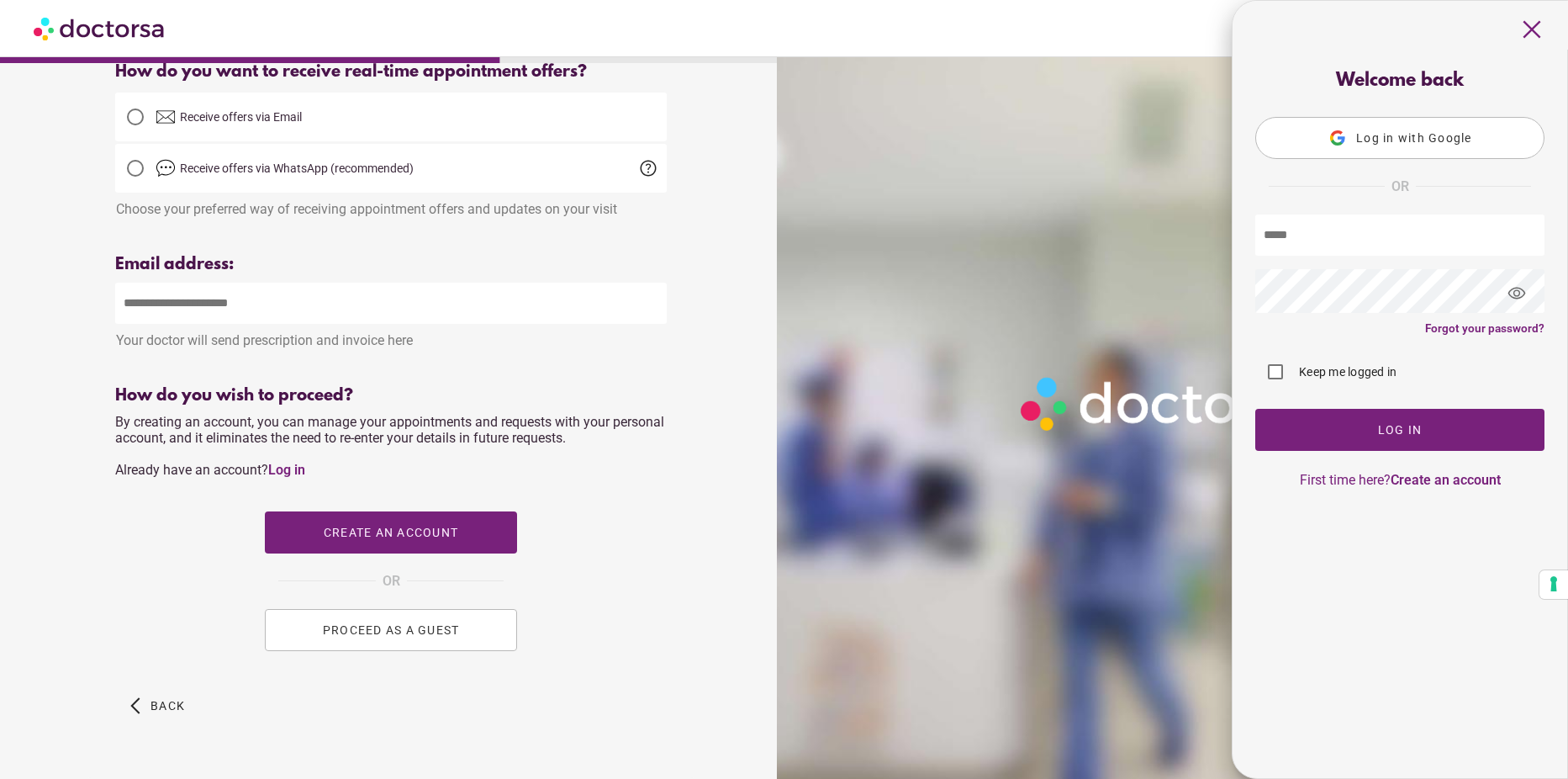 click on "close" at bounding box center (1532, 29) 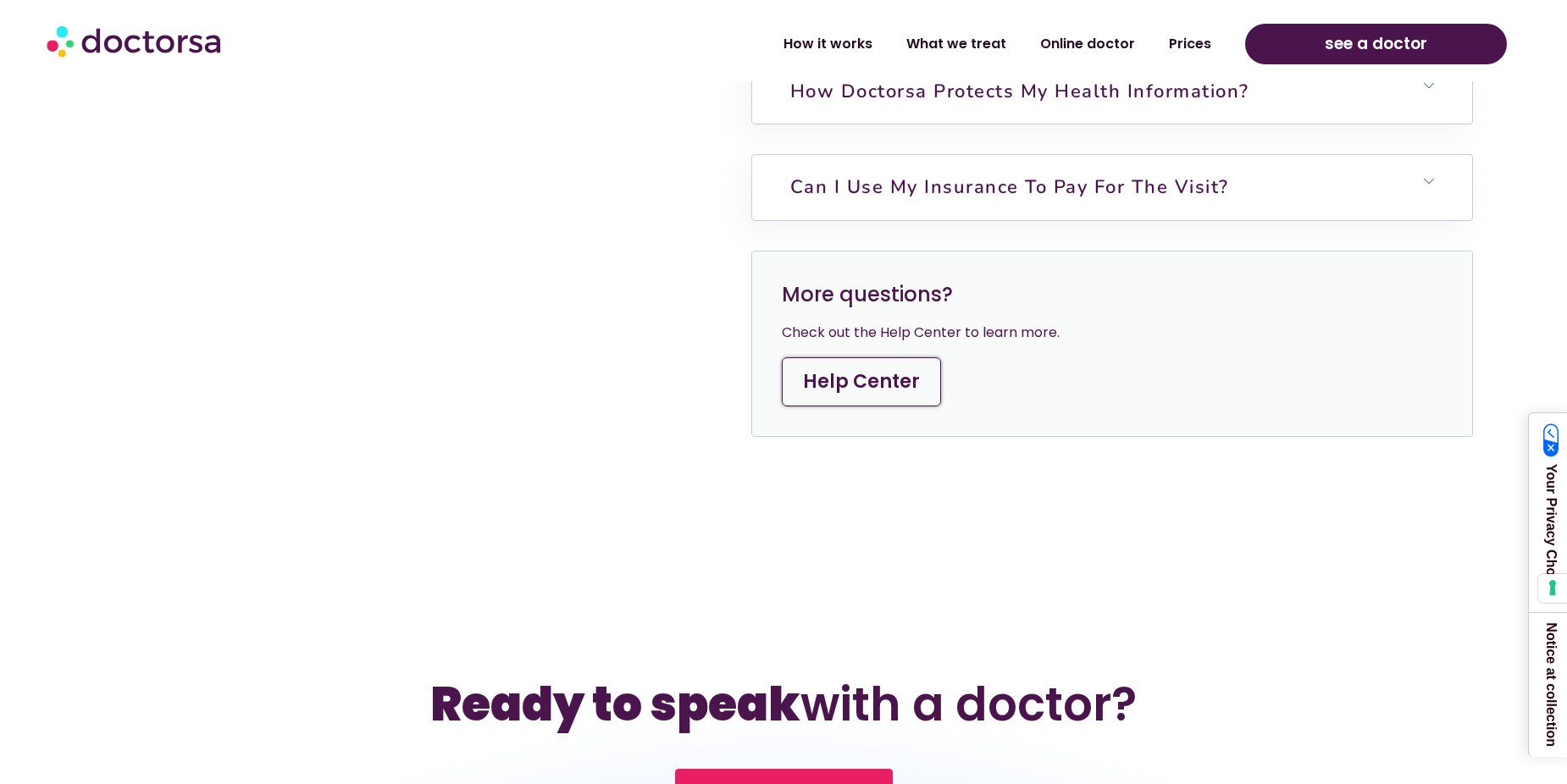 scroll, scrollTop: 5080, scrollLeft: 0, axis: vertical 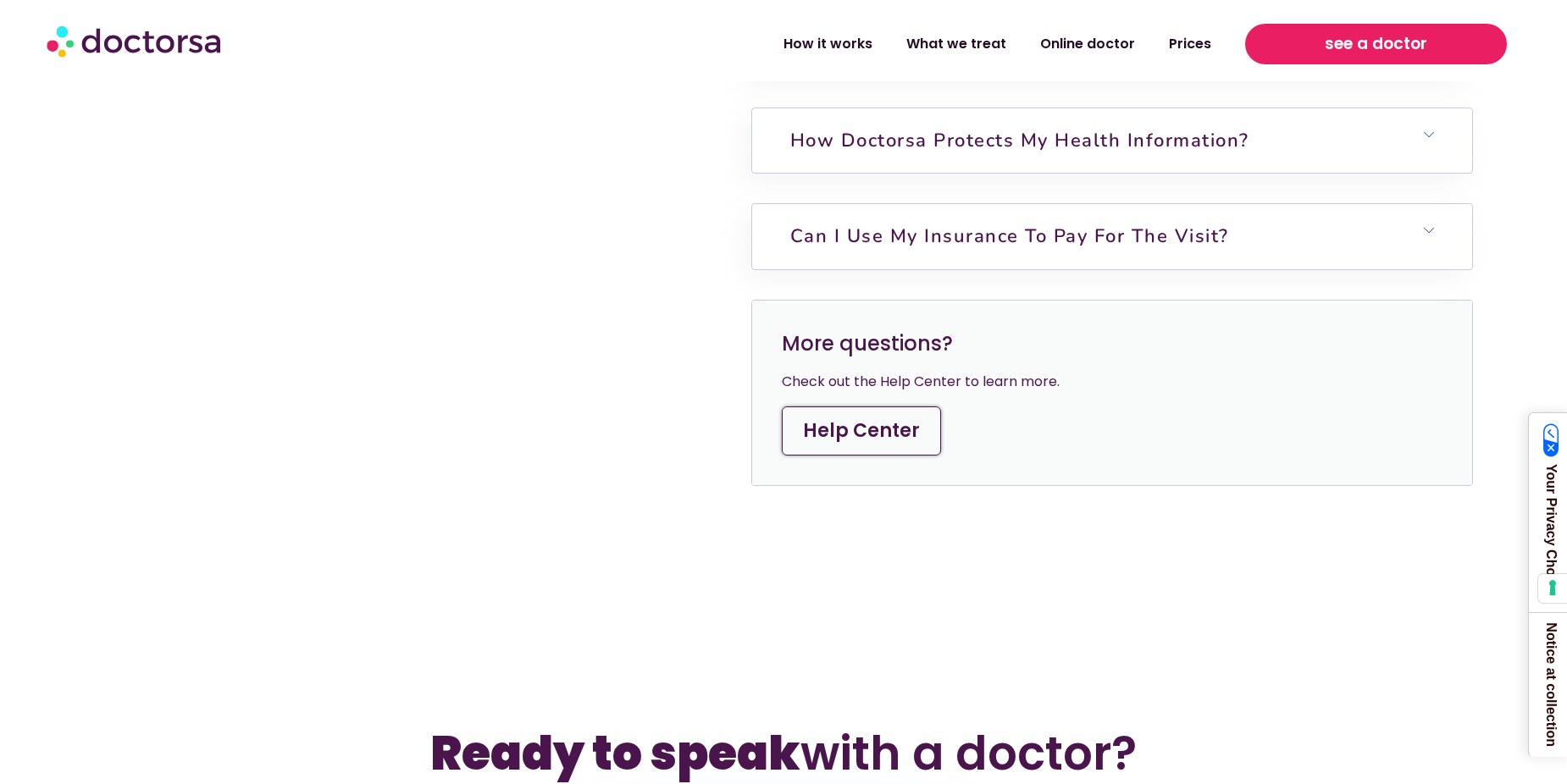 click on "see a doctor" at bounding box center [1376, 44] 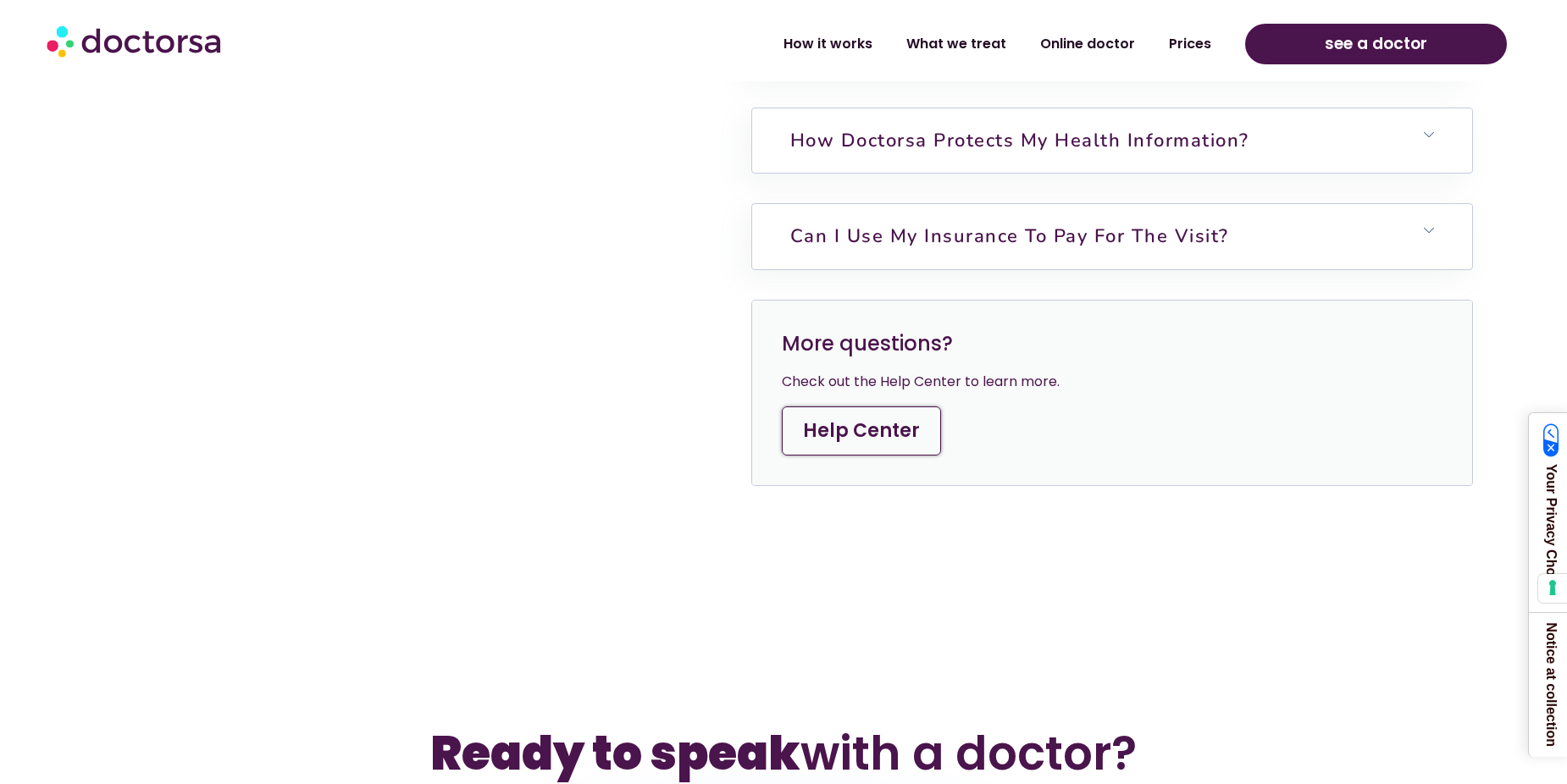 click on "Help Center" at bounding box center [861, 431] 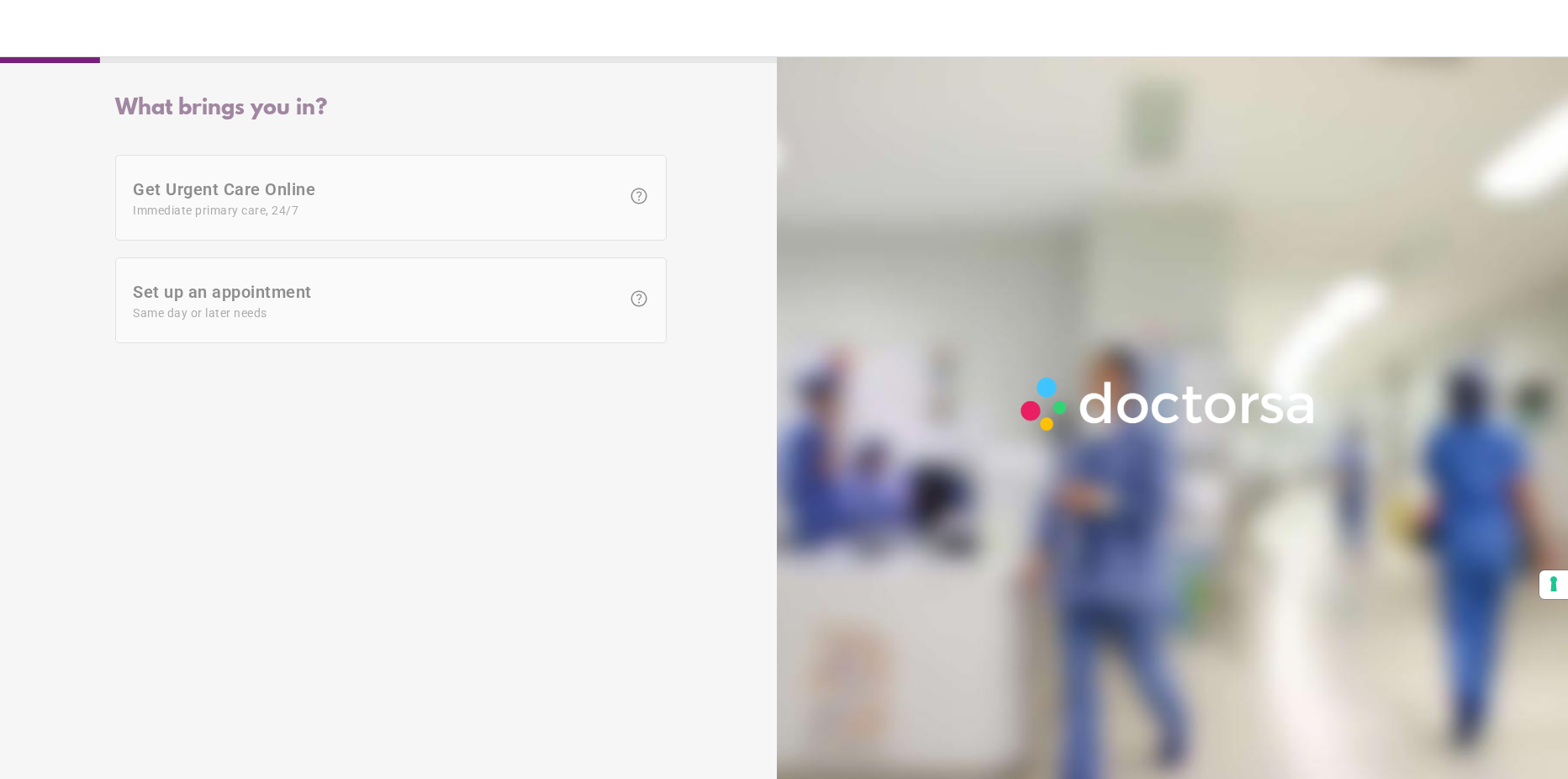 scroll, scrollTop: 0, scrollLeft: 0, axis: both 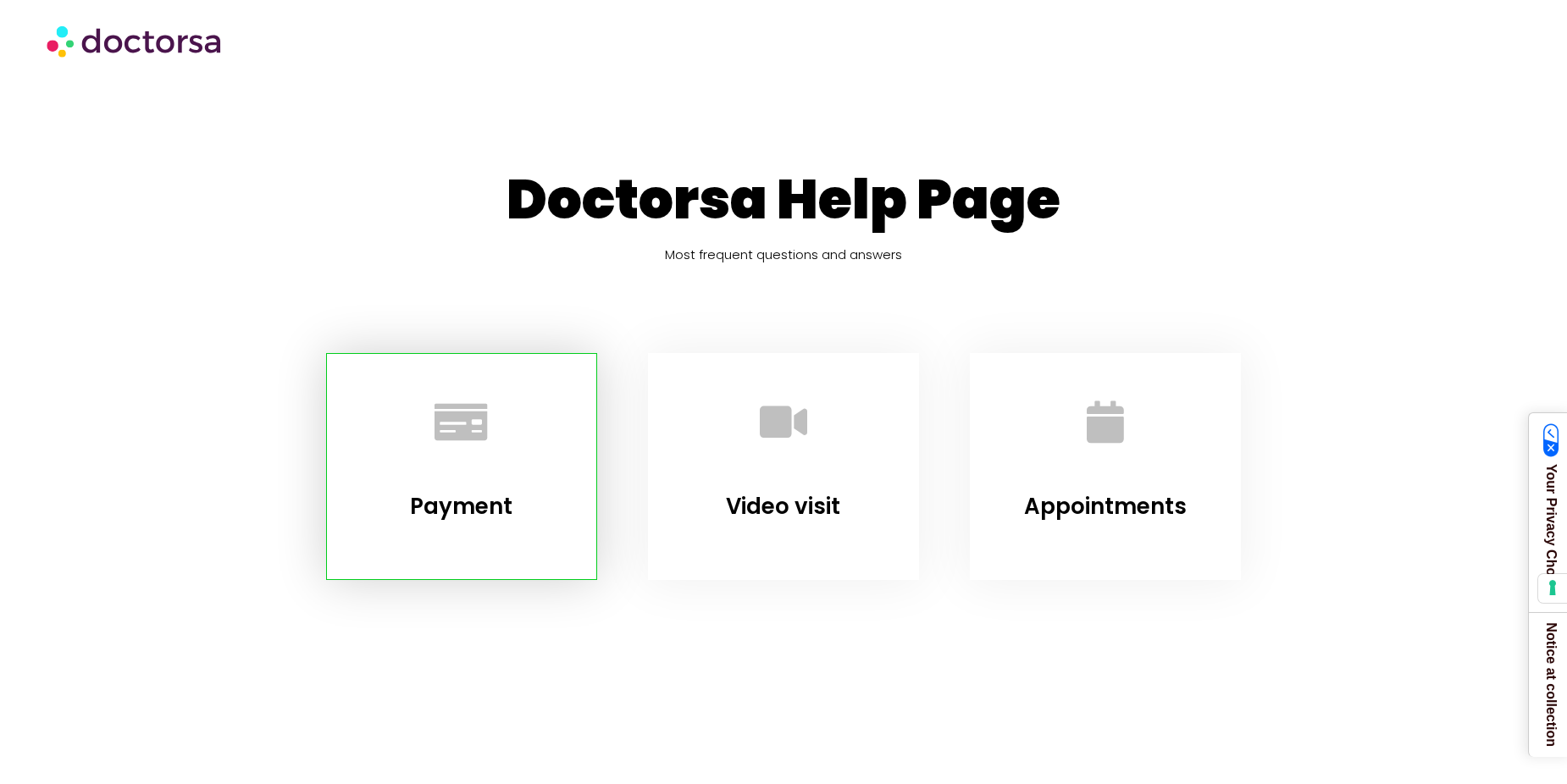 click at bounding box center (462, 425) 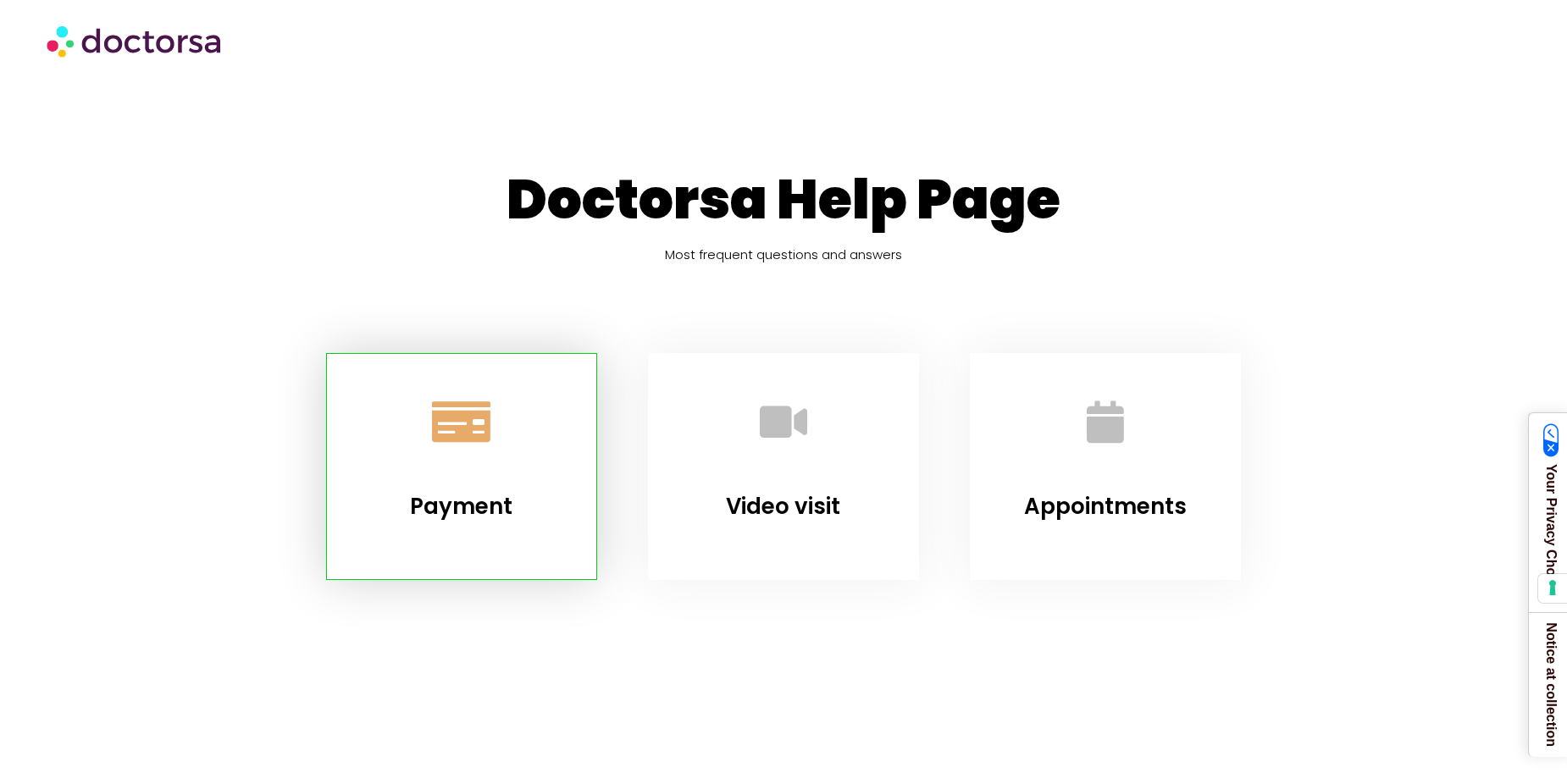 click at bounding box center [461, 422] 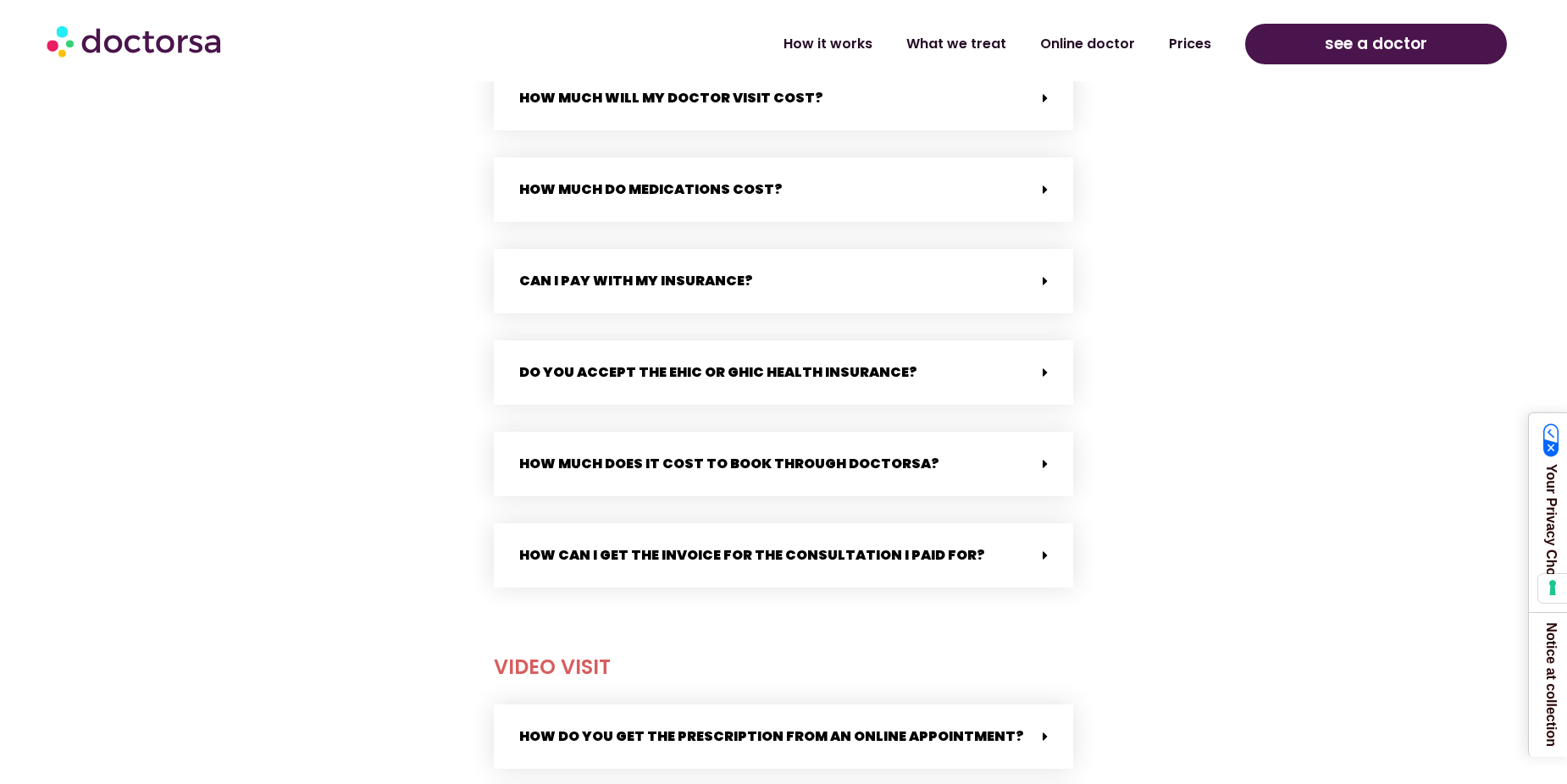 scroll, scrollTop: 775, scrollLeft: 0, axis: vertical 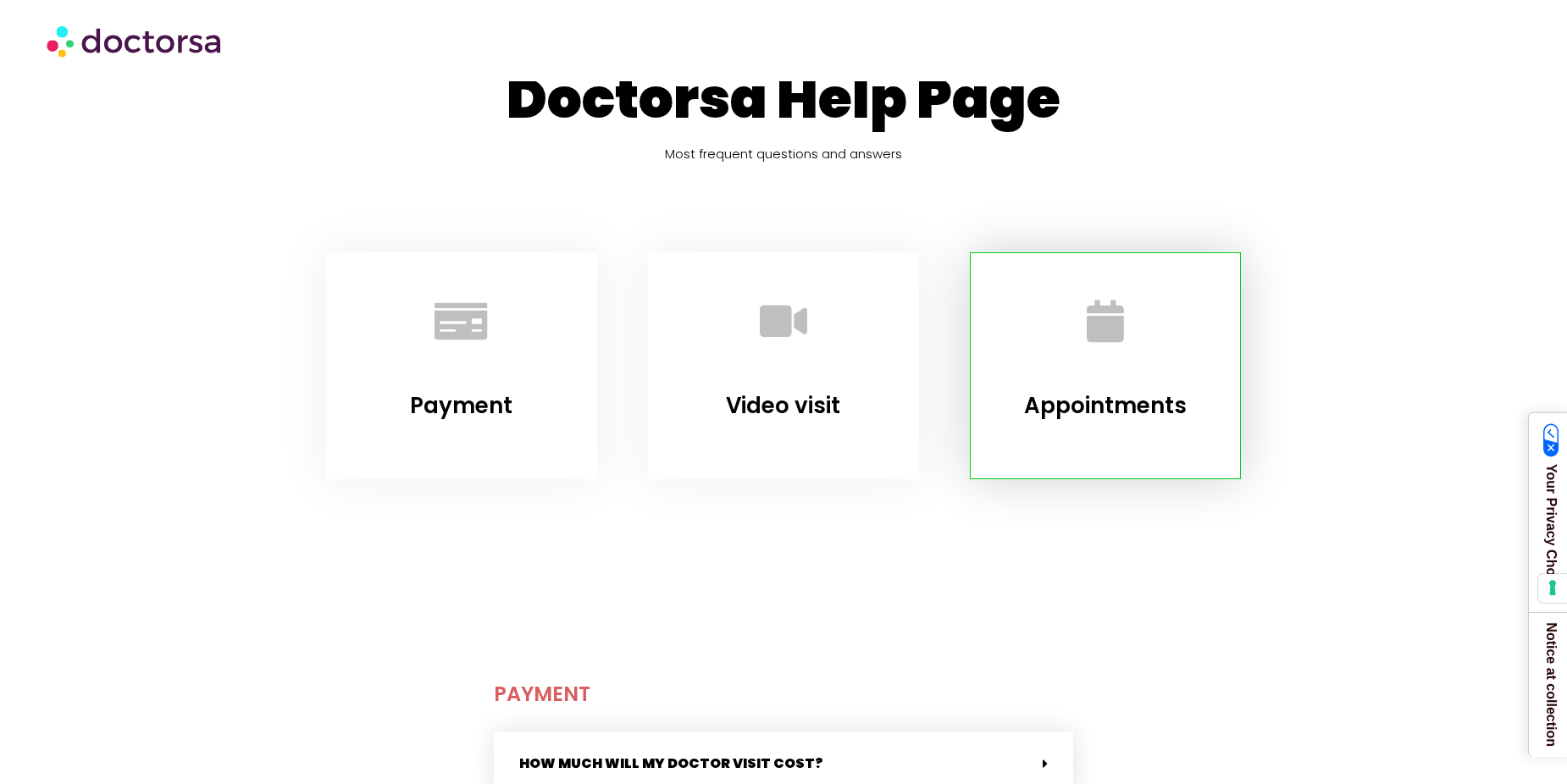 click on "Appointments" at bounding box center (1105, 406) 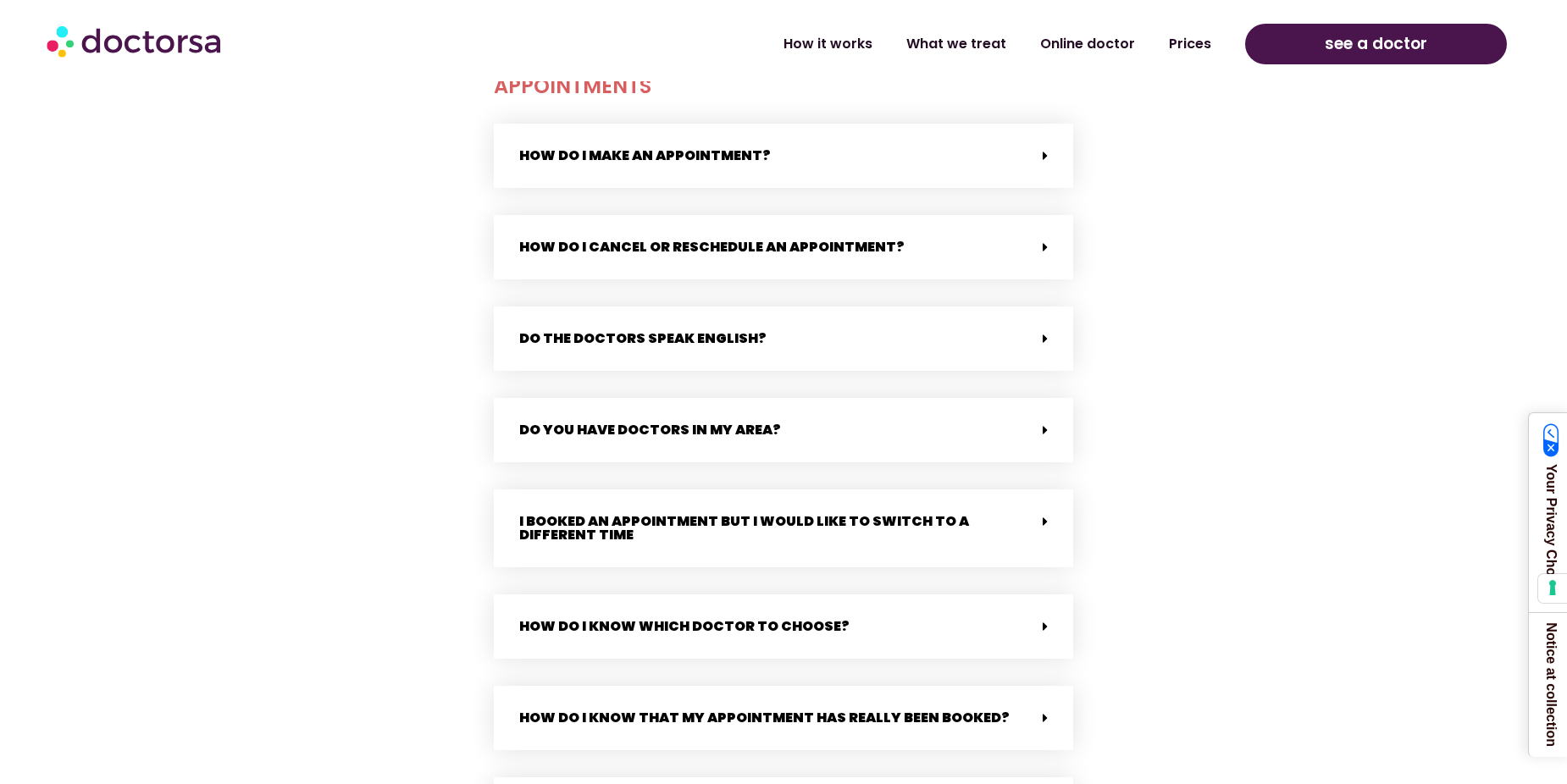 scroll, scrollTop: 2388, scrollLeft: 0, axis: vertical 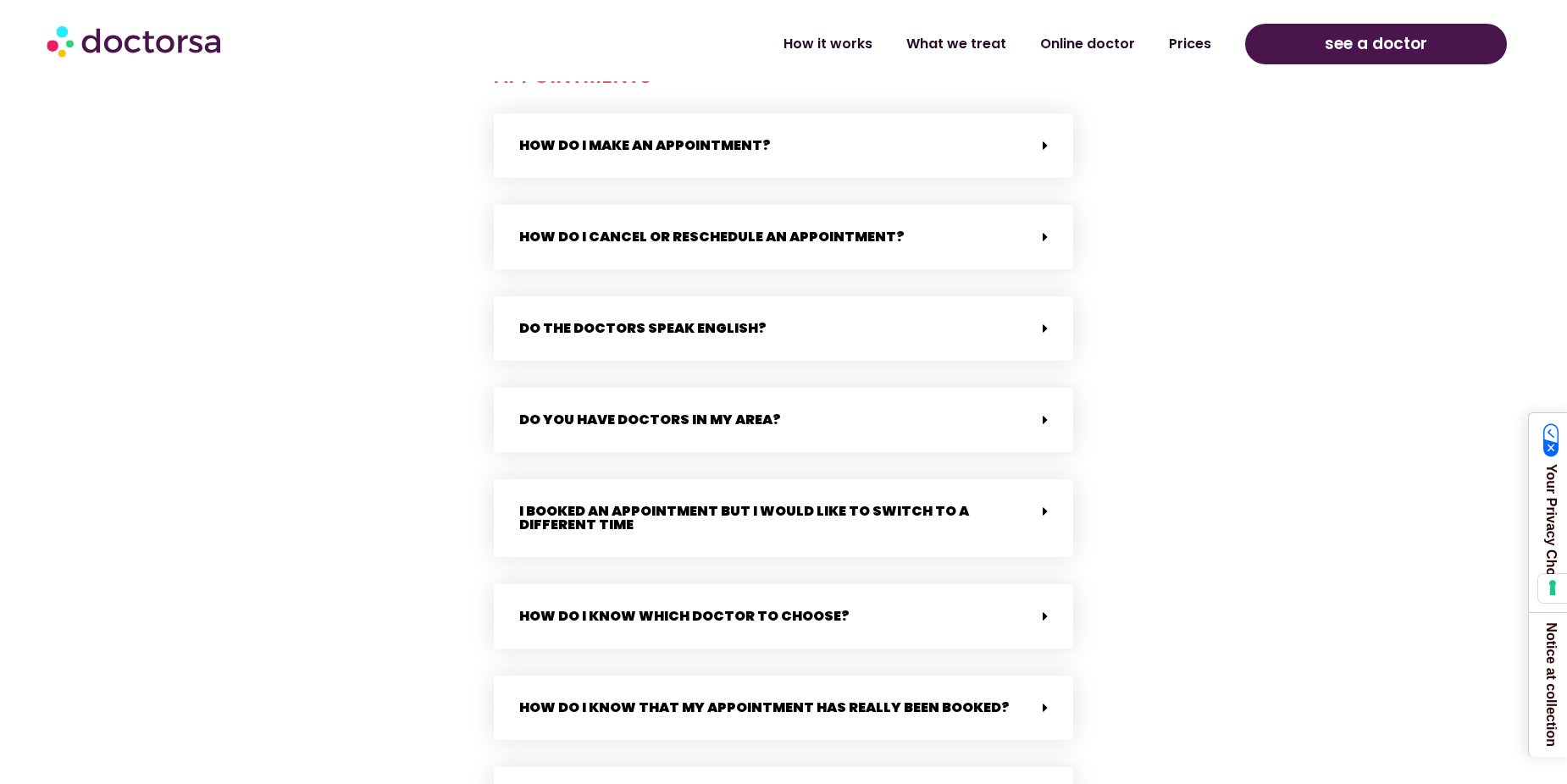 click on "How do I know which doctor to choose?" at bounding box center [684, 616] 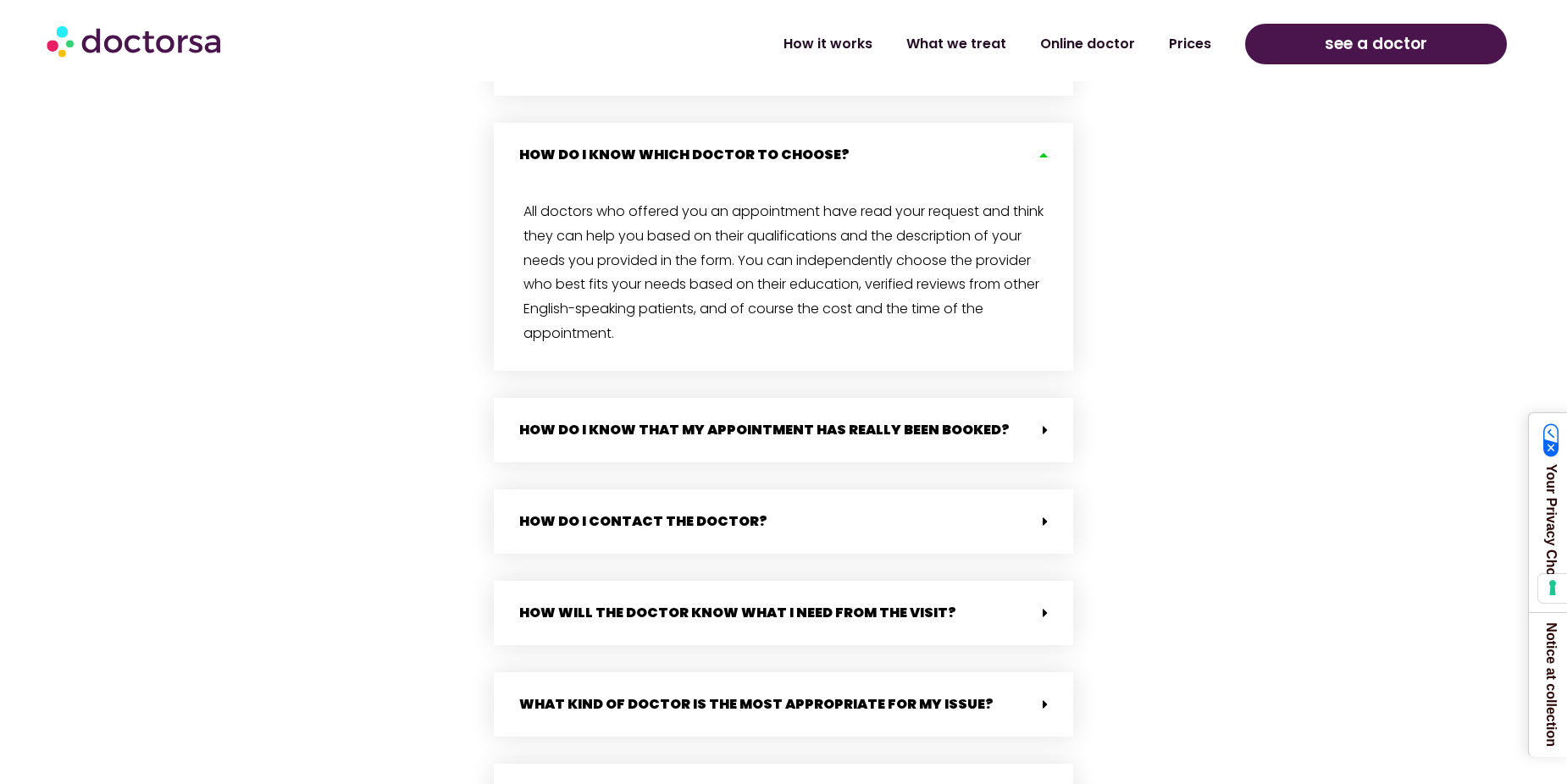 scroll, scrollTop: 2813, scrollLeft: 0, axis: vertical 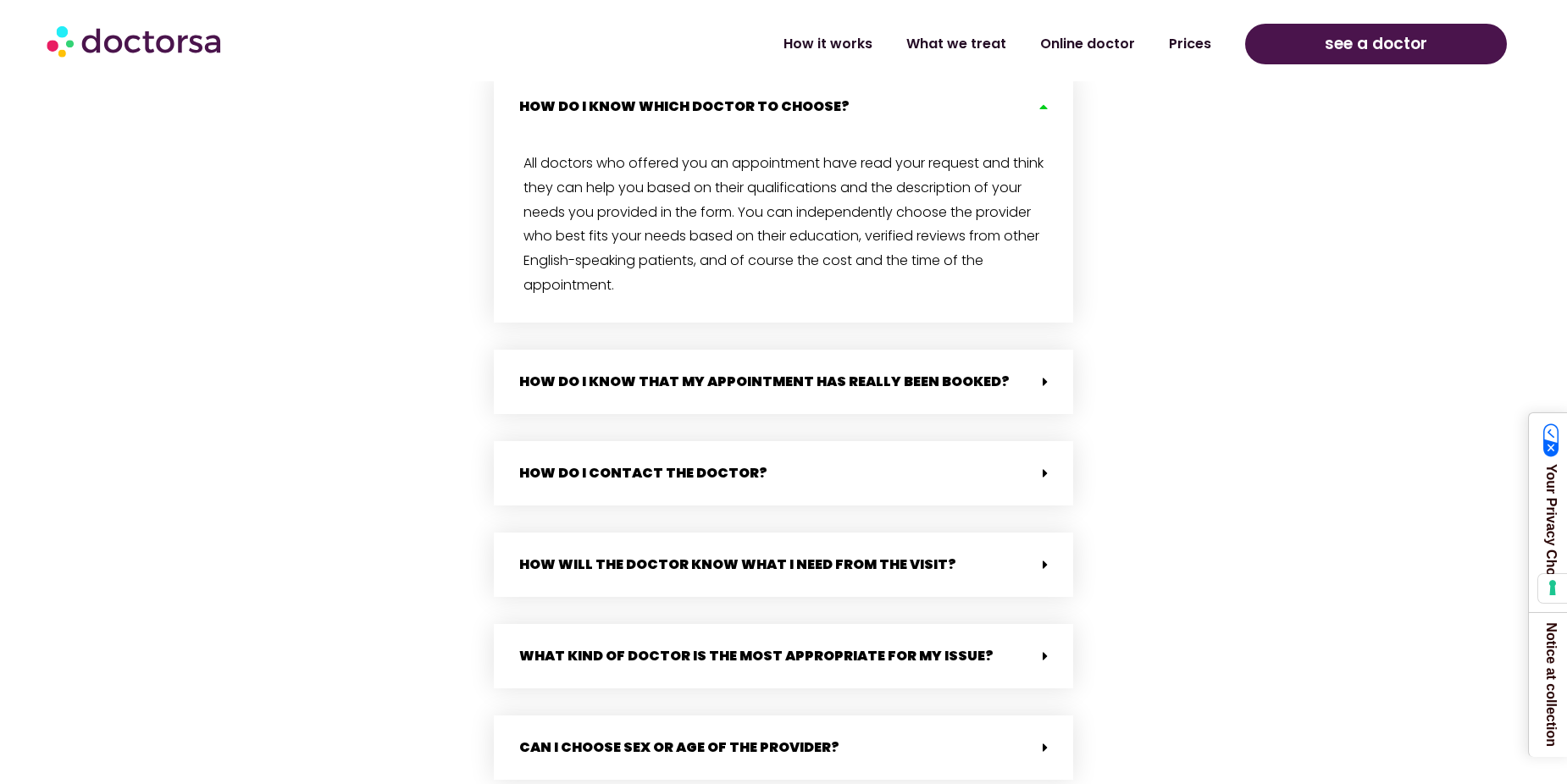 click on "How do I contact the doctor?" at bounding box center (784, 473) 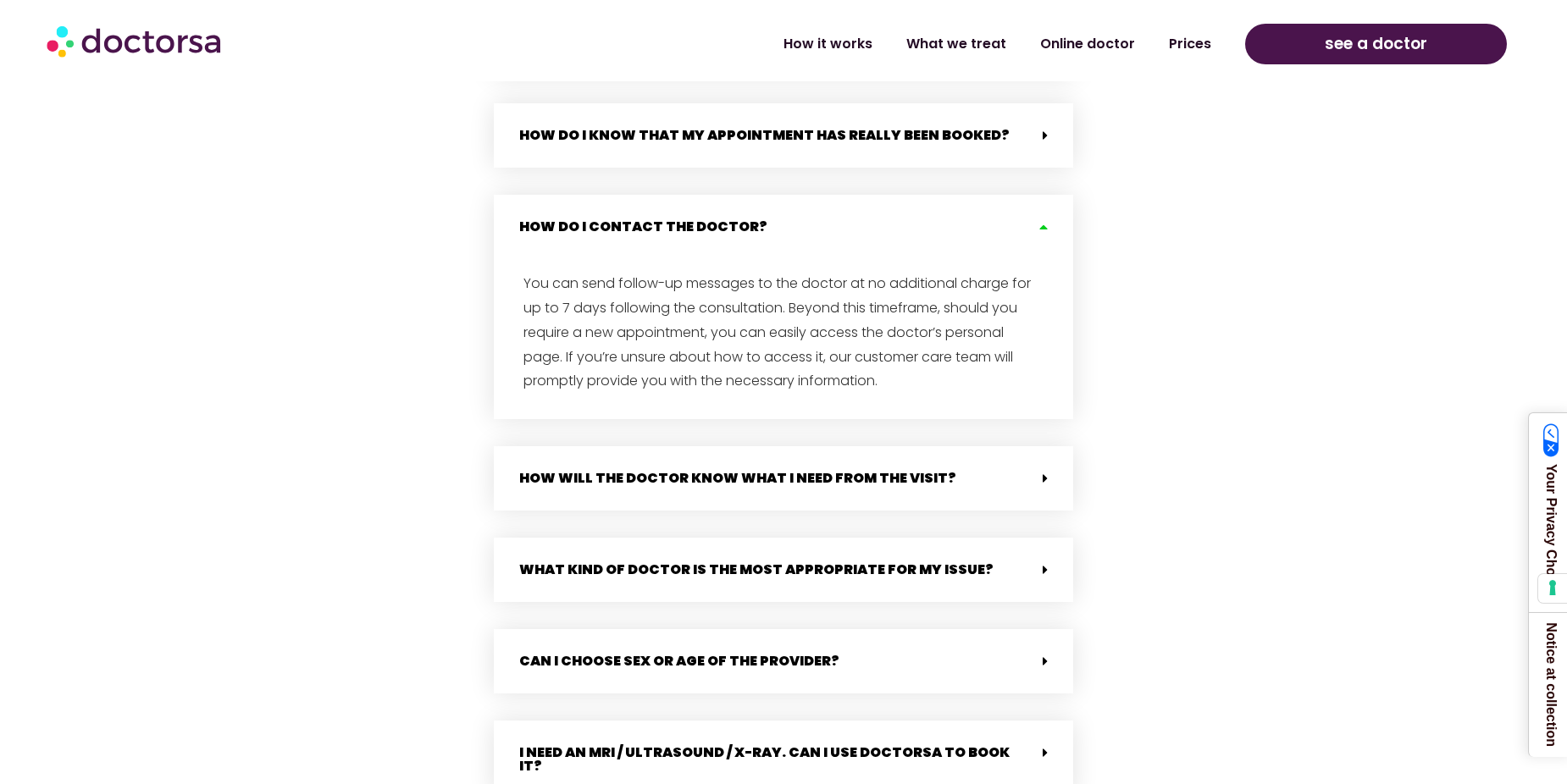 scroll, scrollTop: 3188, scrollLeft: 0, axis: vertical 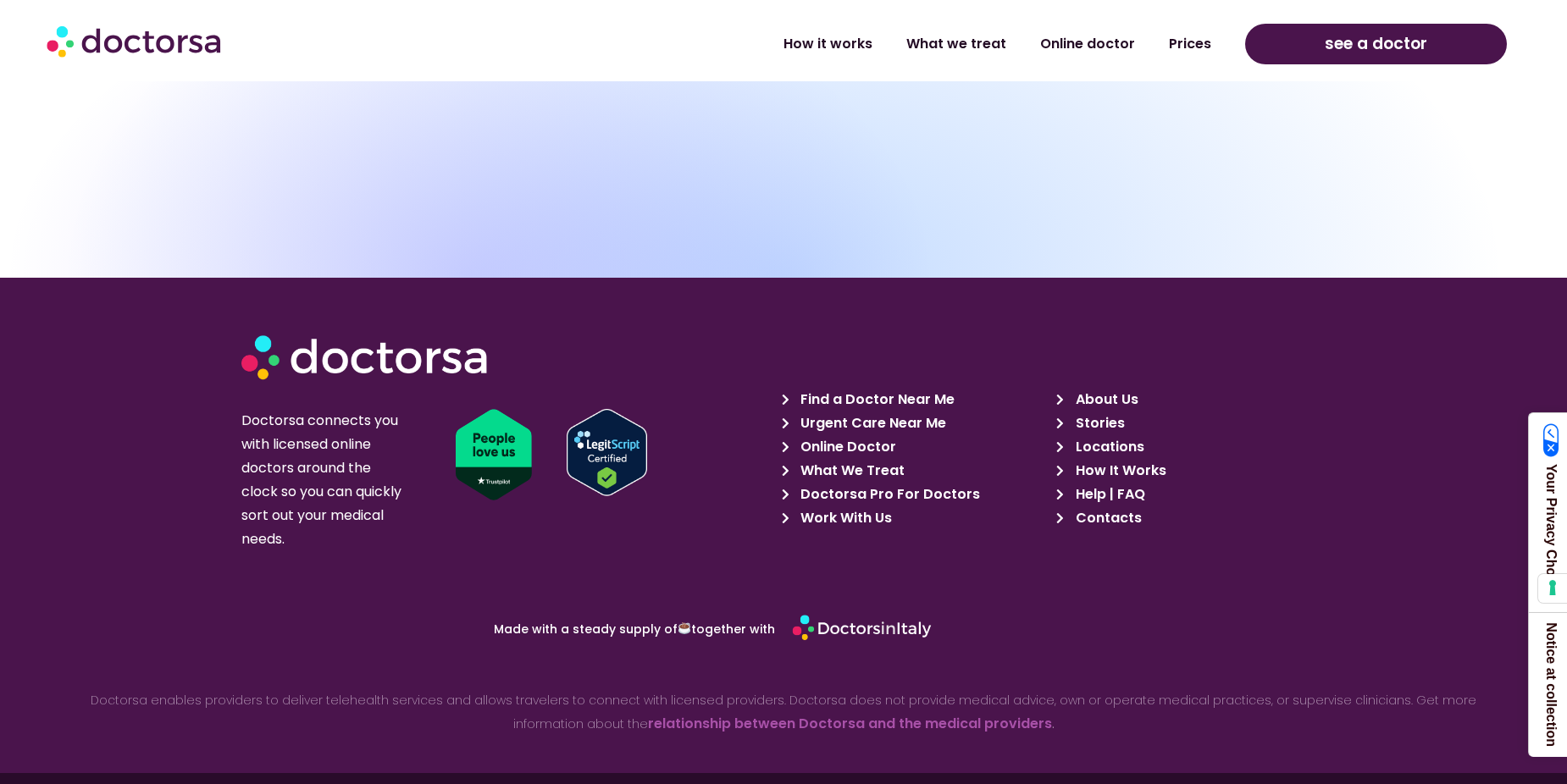 click on "Online Doctor" at bounding box center [846, 447] 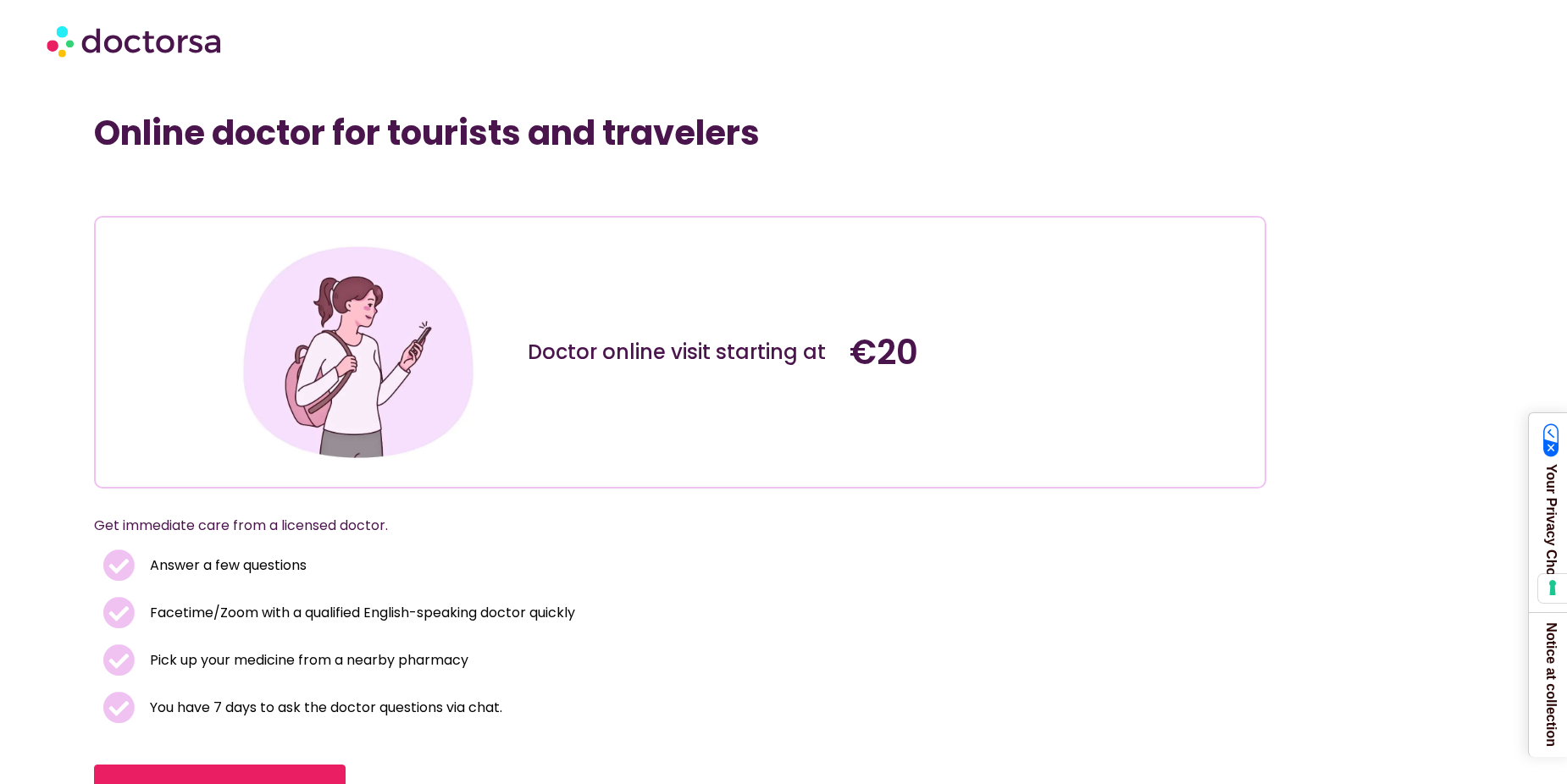 scroll, scrollTop: 0, scrollLeft: 0, axis: both 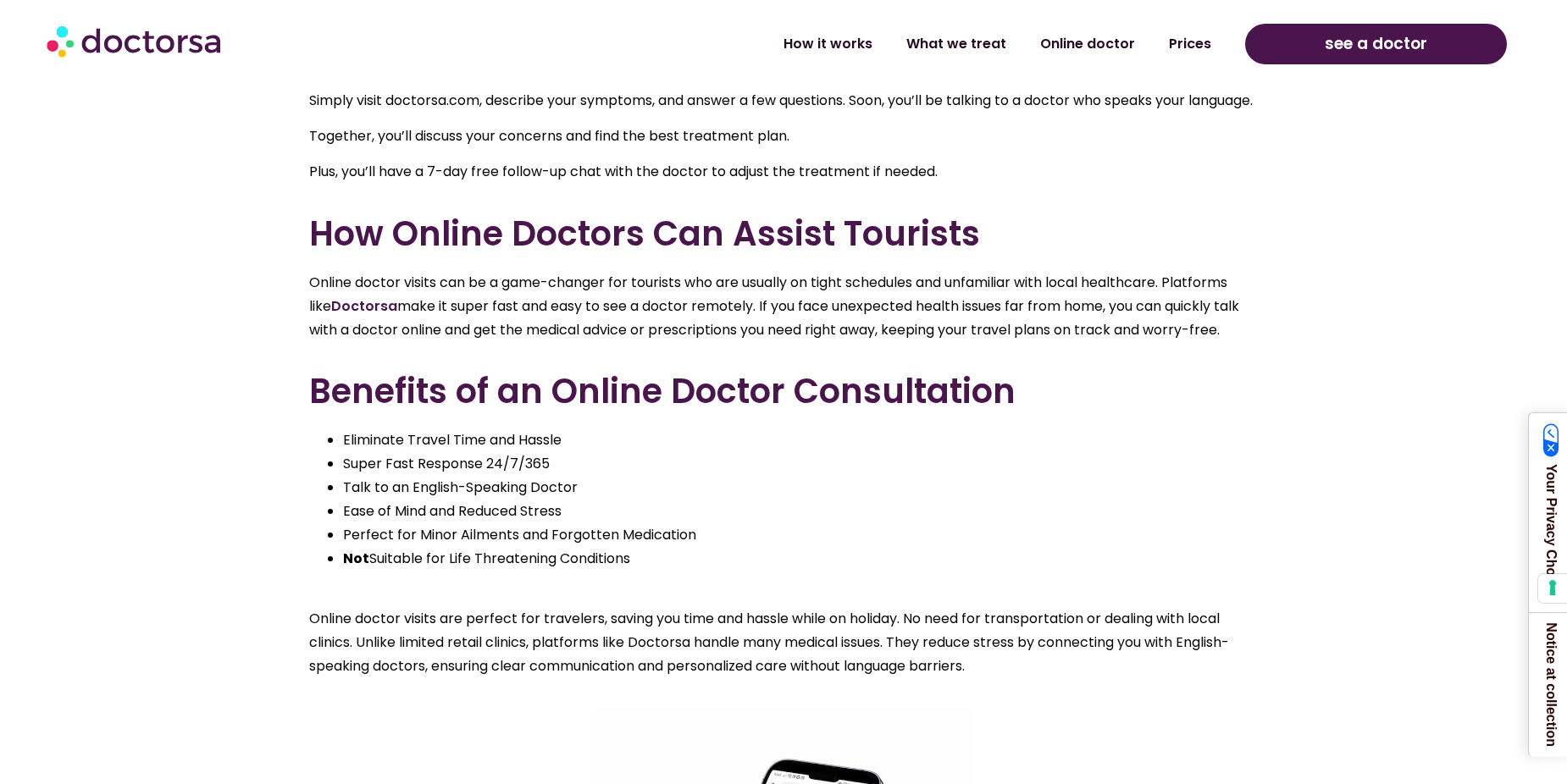 click on "Doctorsa" at bounding box center (364, 306) 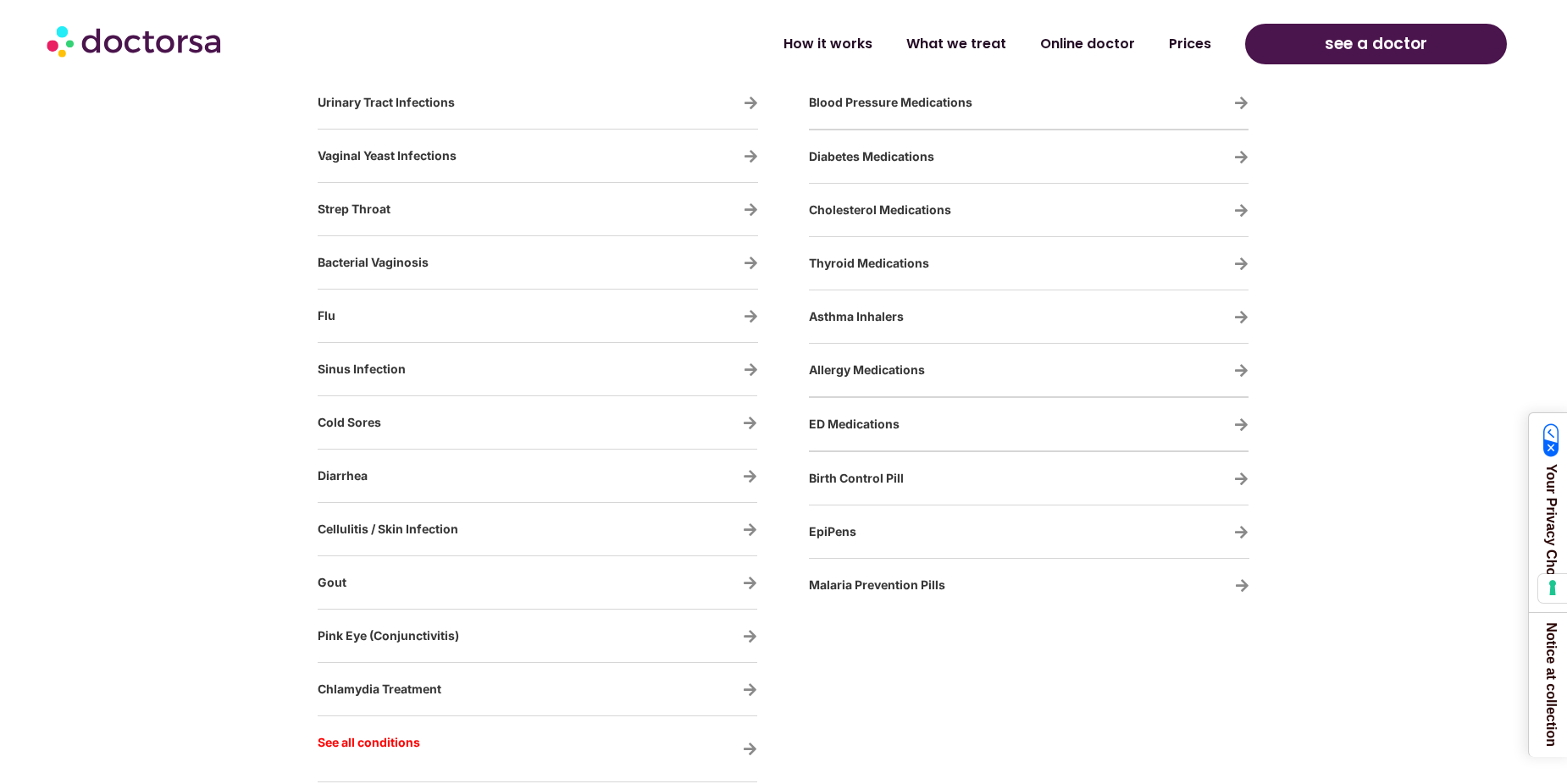 scroll, scrollTop: 2959, scrollLeft: 0, axis: vertical 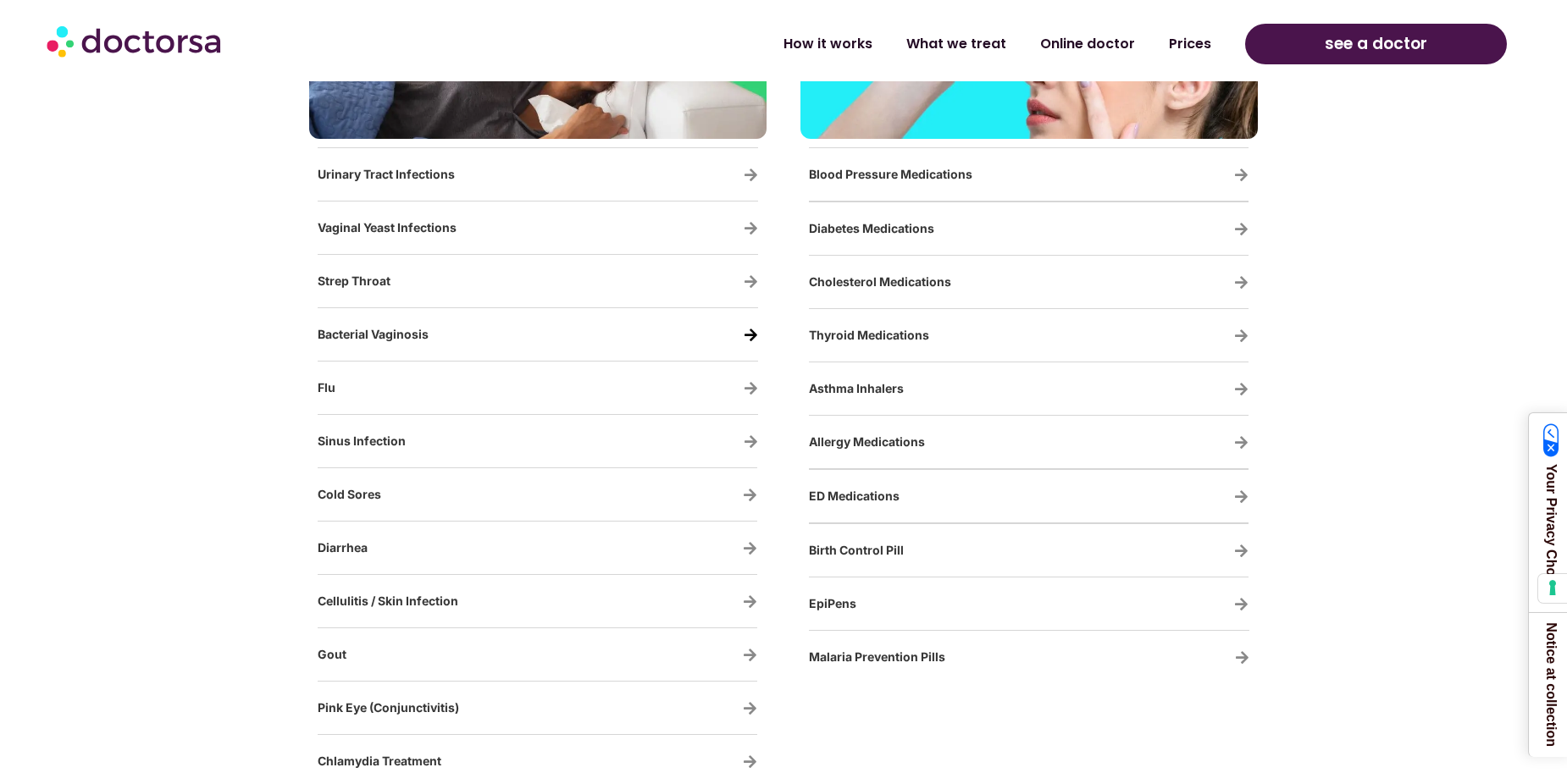 click at bounding box center [750, 334] 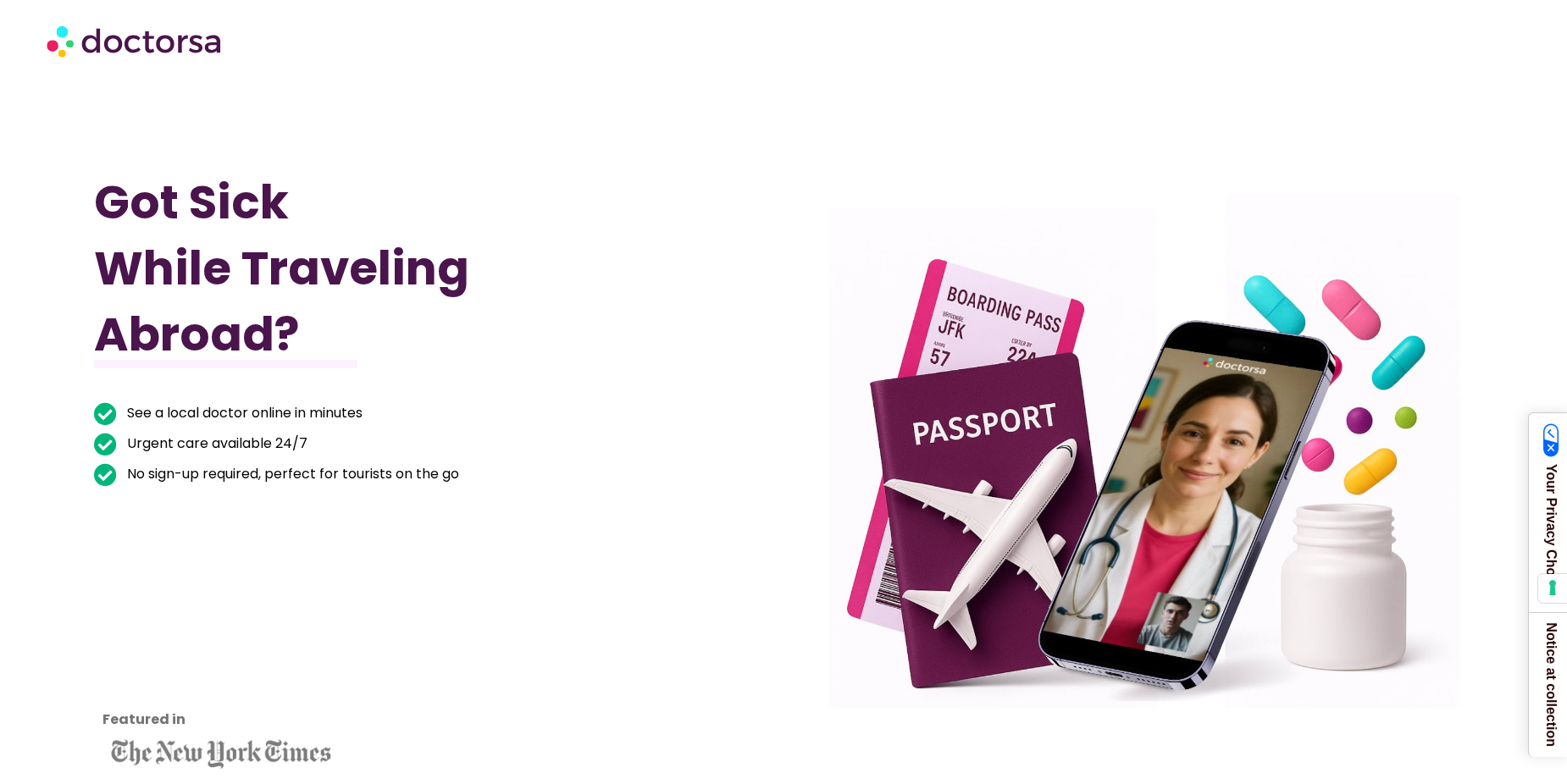 scroll, scrollTop: 0, scrollLeft: 0, axis: both 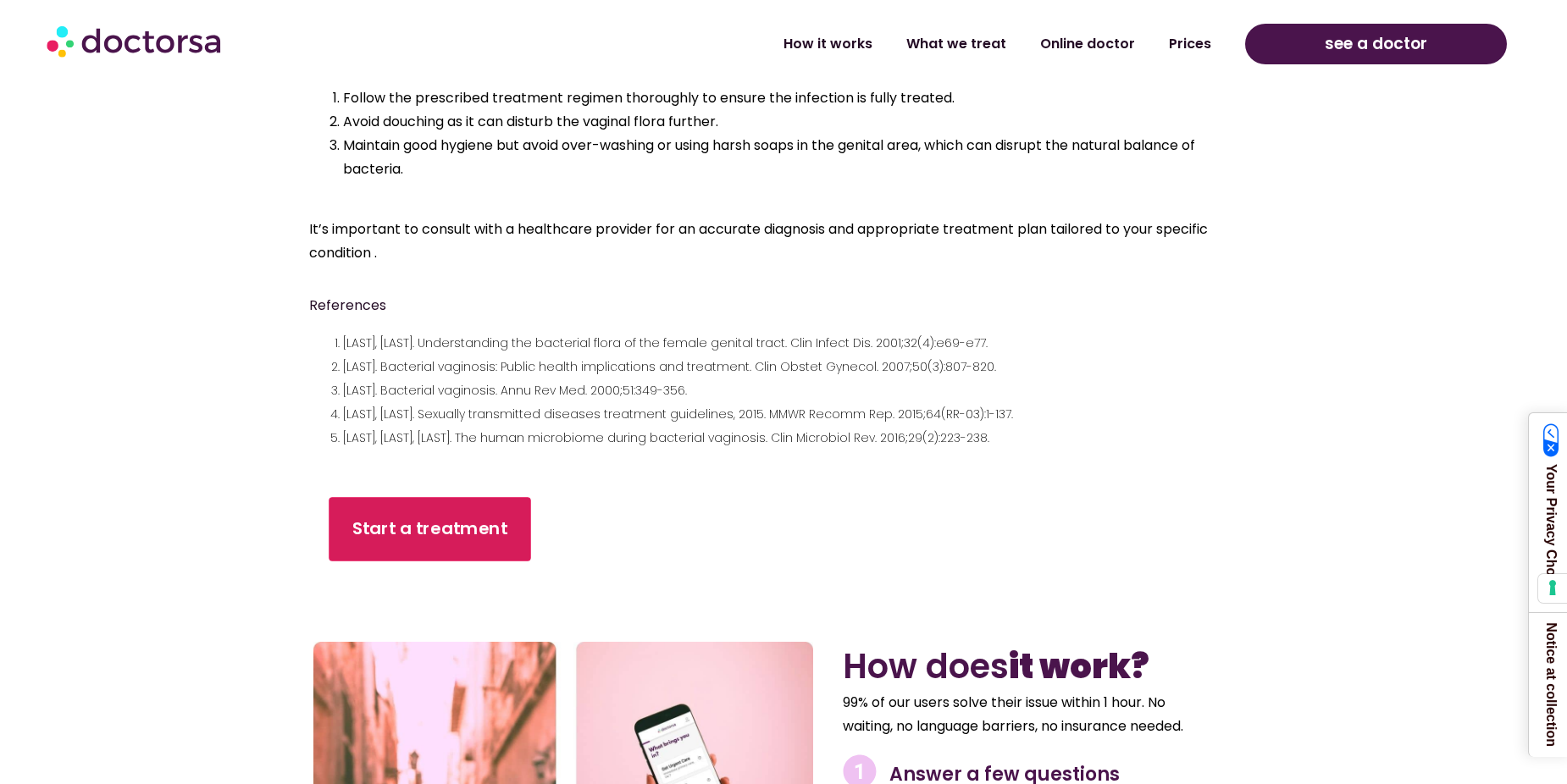 click on "Start a treatment" at bounding box center (429, 529) 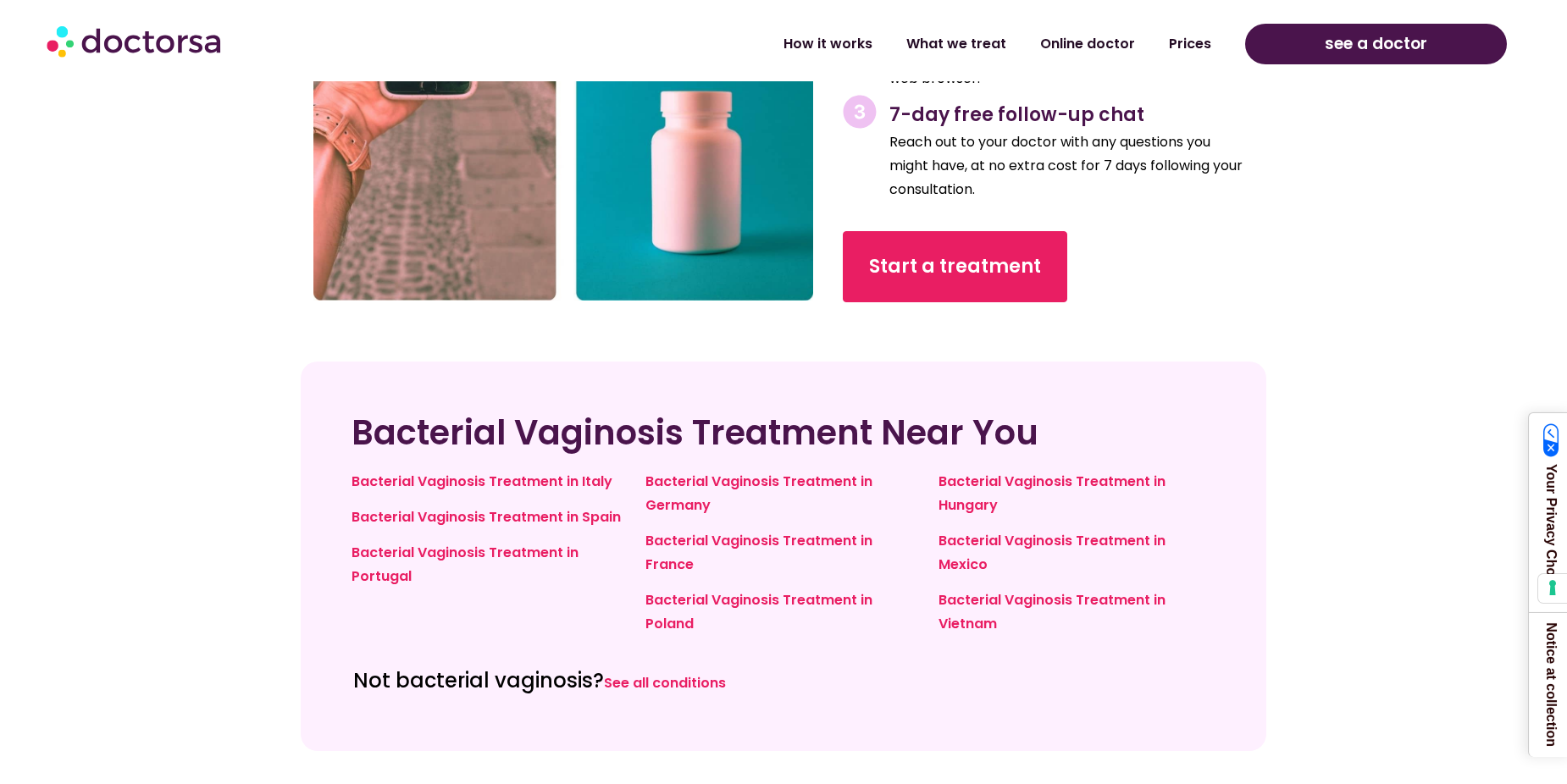 scroll, scrollTop: 3988, scrollLeft: 0, axis: vertical 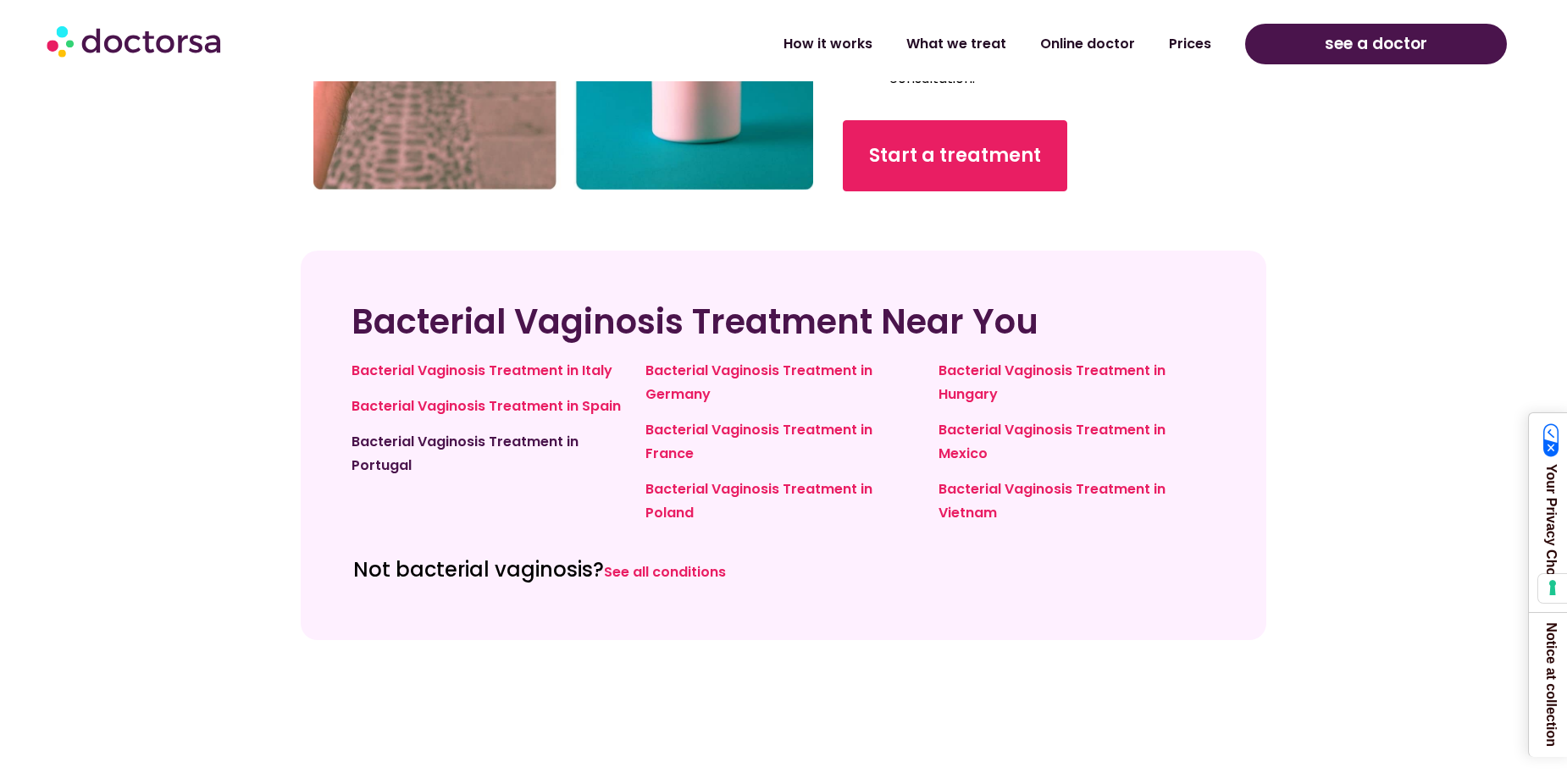 click on "Bacterial Vaginosis Treatment in Portugal" at bounding box center (465, 453) 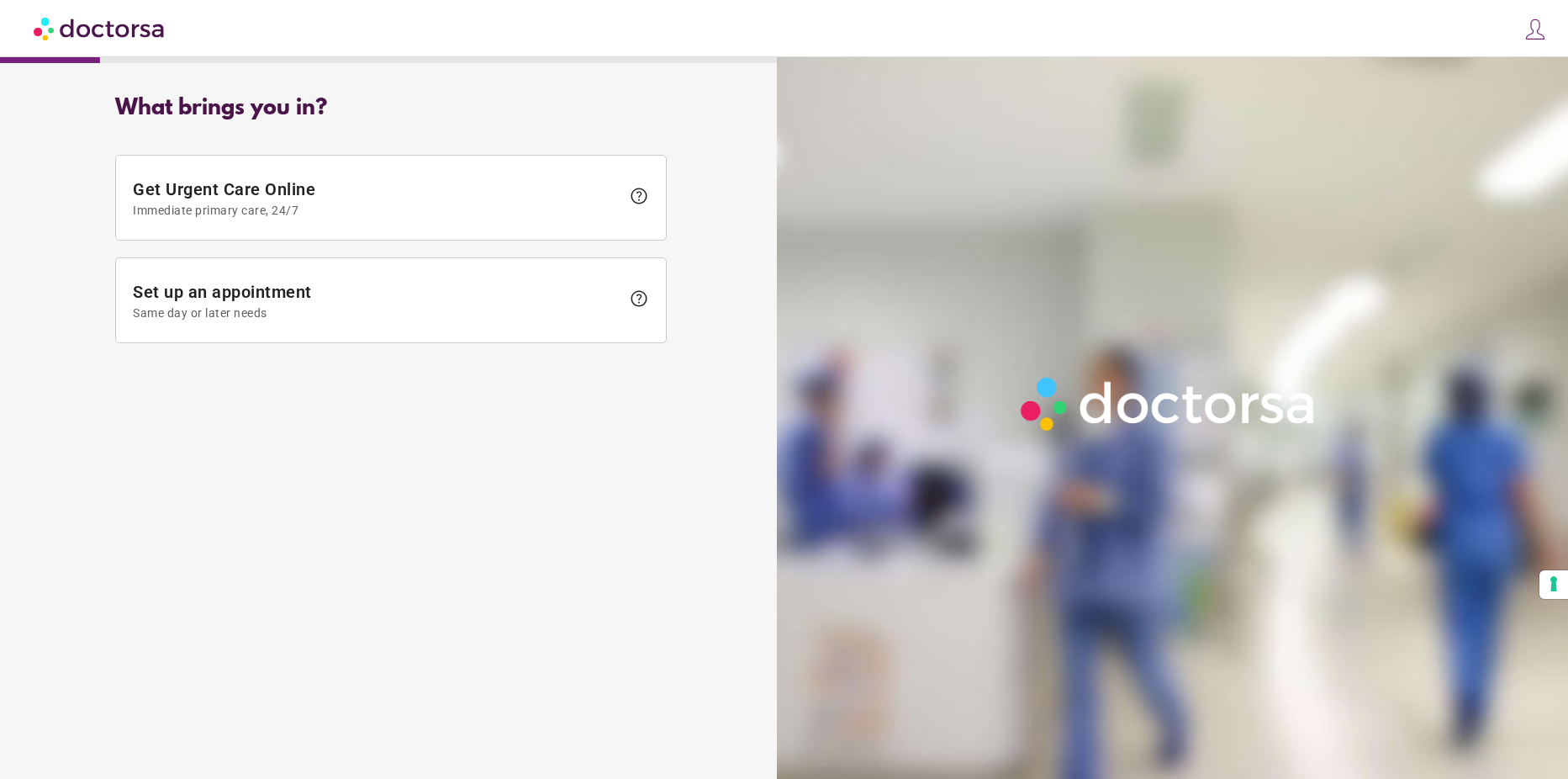 scroll, scrollTop: 0, scrollLeft: 0, axis: both 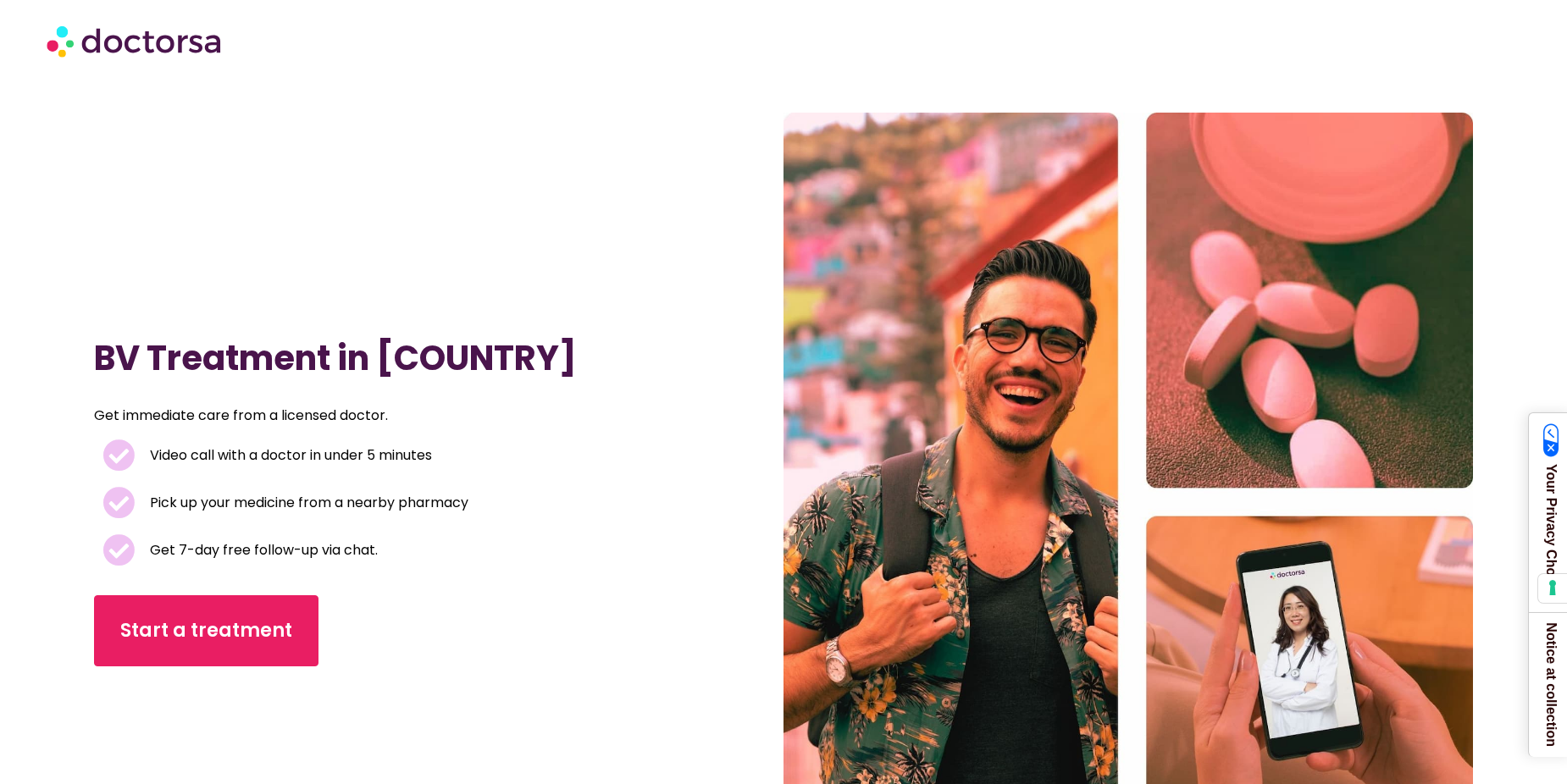 drag, startPoint x: 1226, startPoint y: 0, endPoint x: 587, endPoint y: 72, distance: 643.044 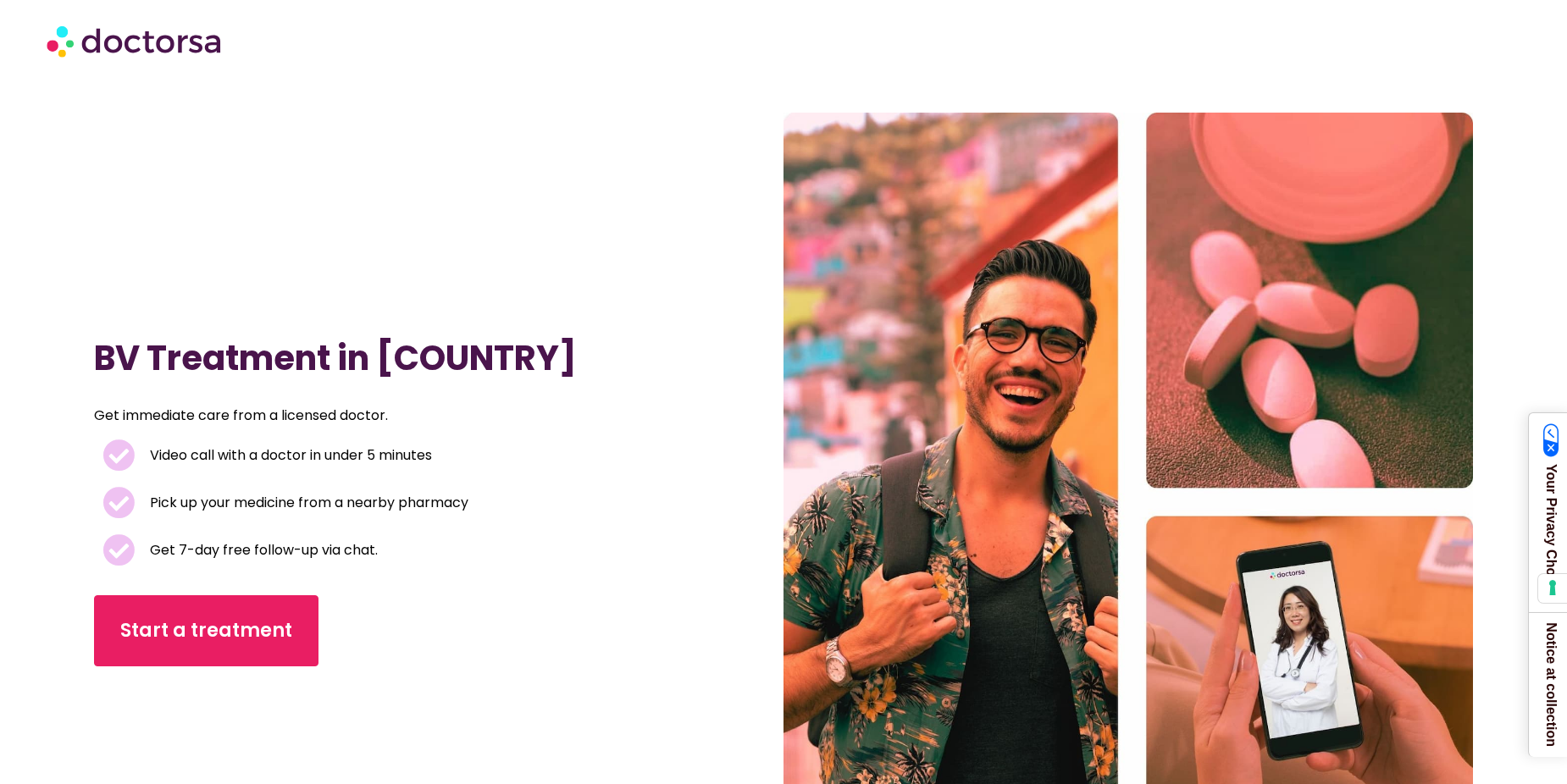drag, startPoint x: 1271, startPoint y: 0, endPoint x: 542, endPoint y: 90, distance: 734.5345 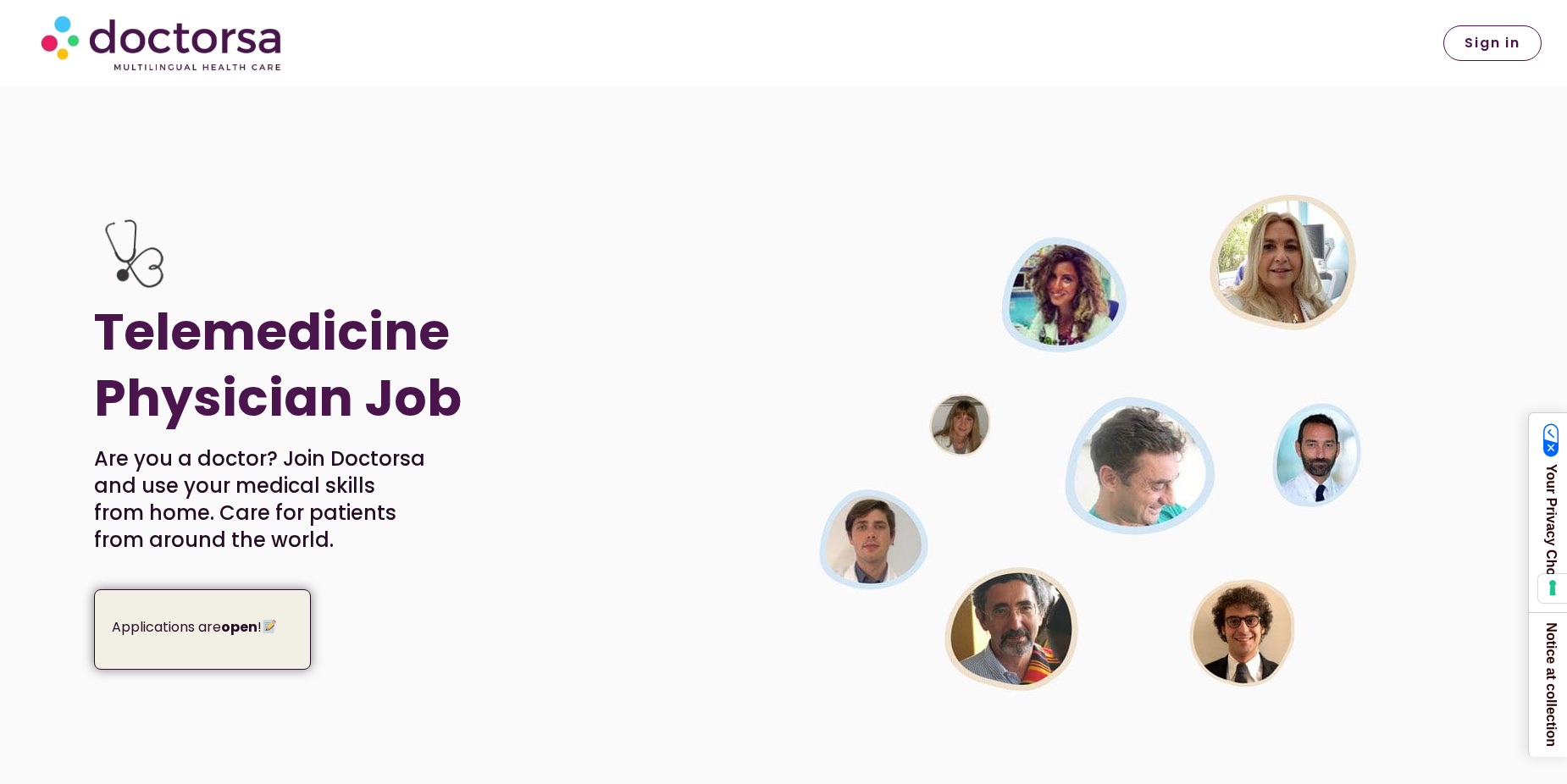 scroll, scrollTop: 0, scrollLeft: 0, axis: both 